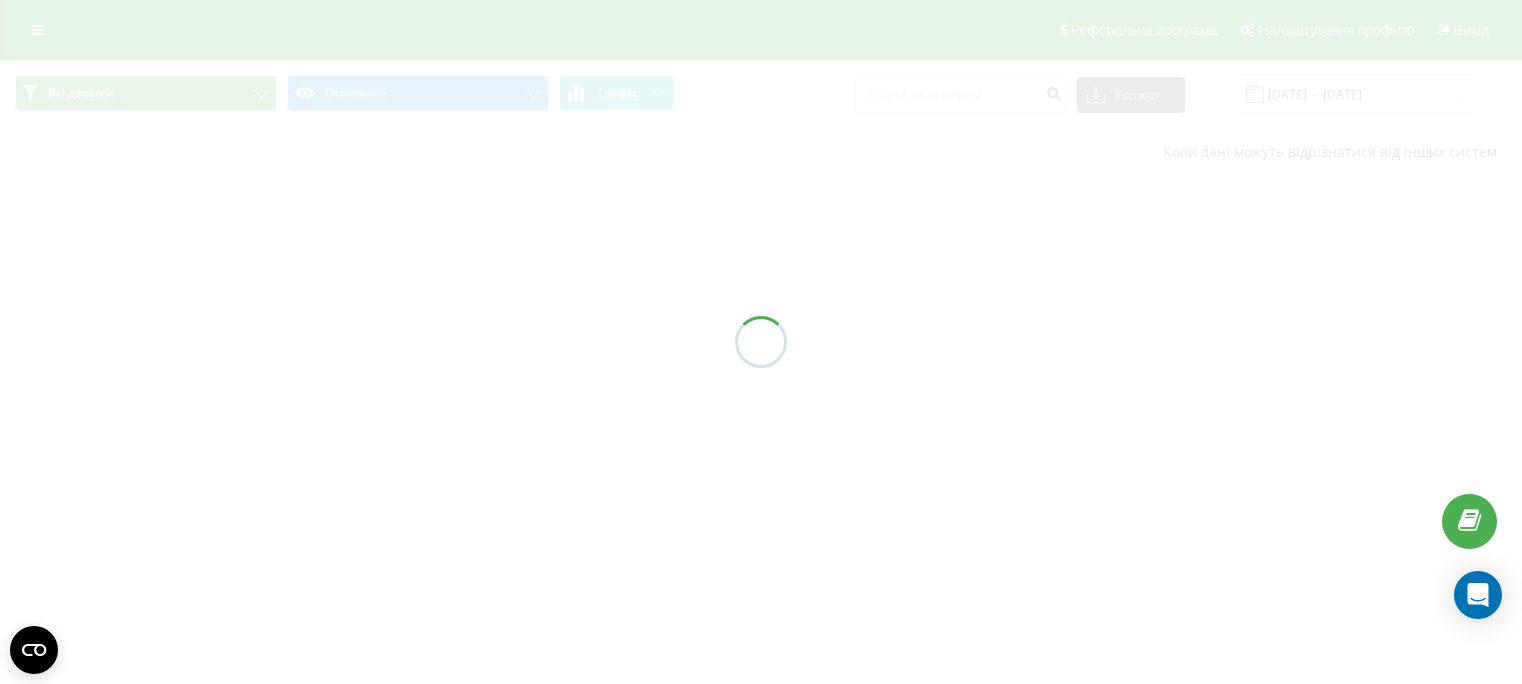 scroll, scrollTop: 0, scrollLeft: 0, axis: both 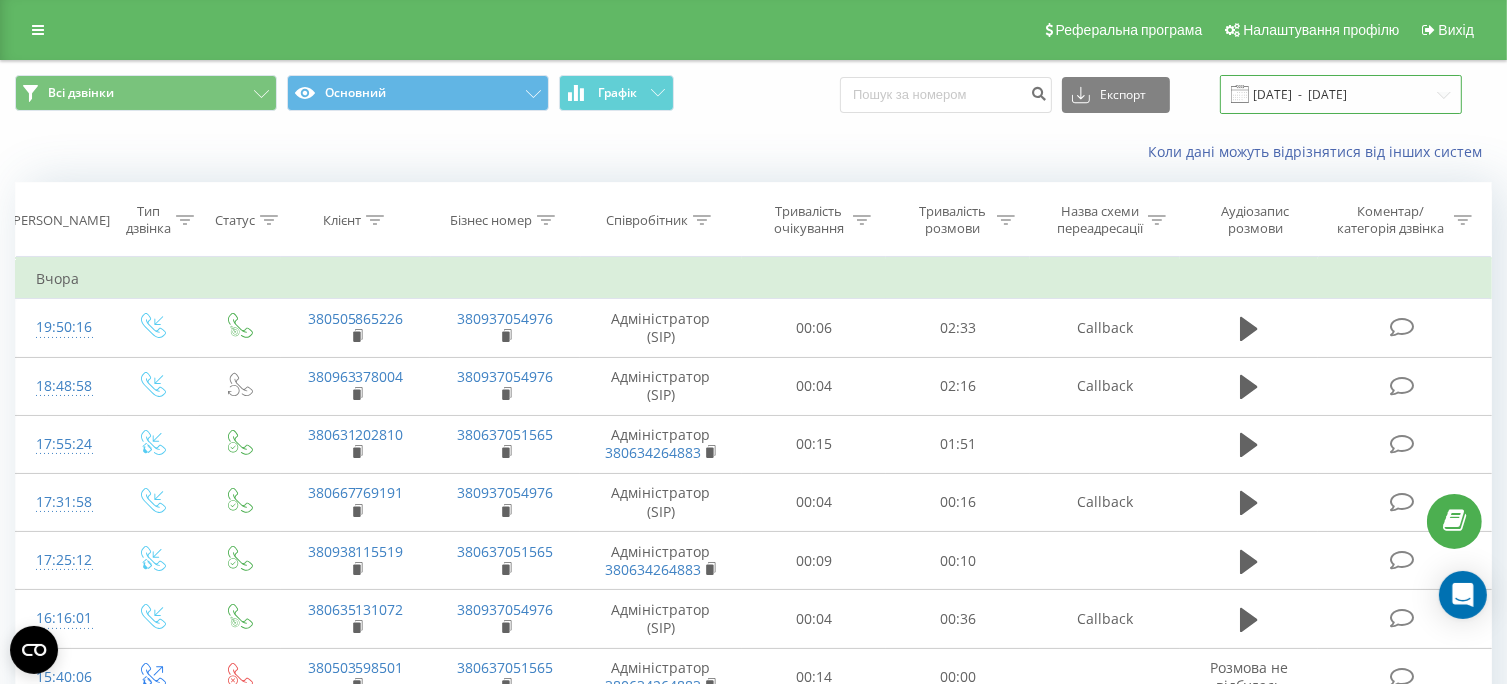 click on "11.07.2025  -  11.07.2025" at bounding box center [1341, 94] 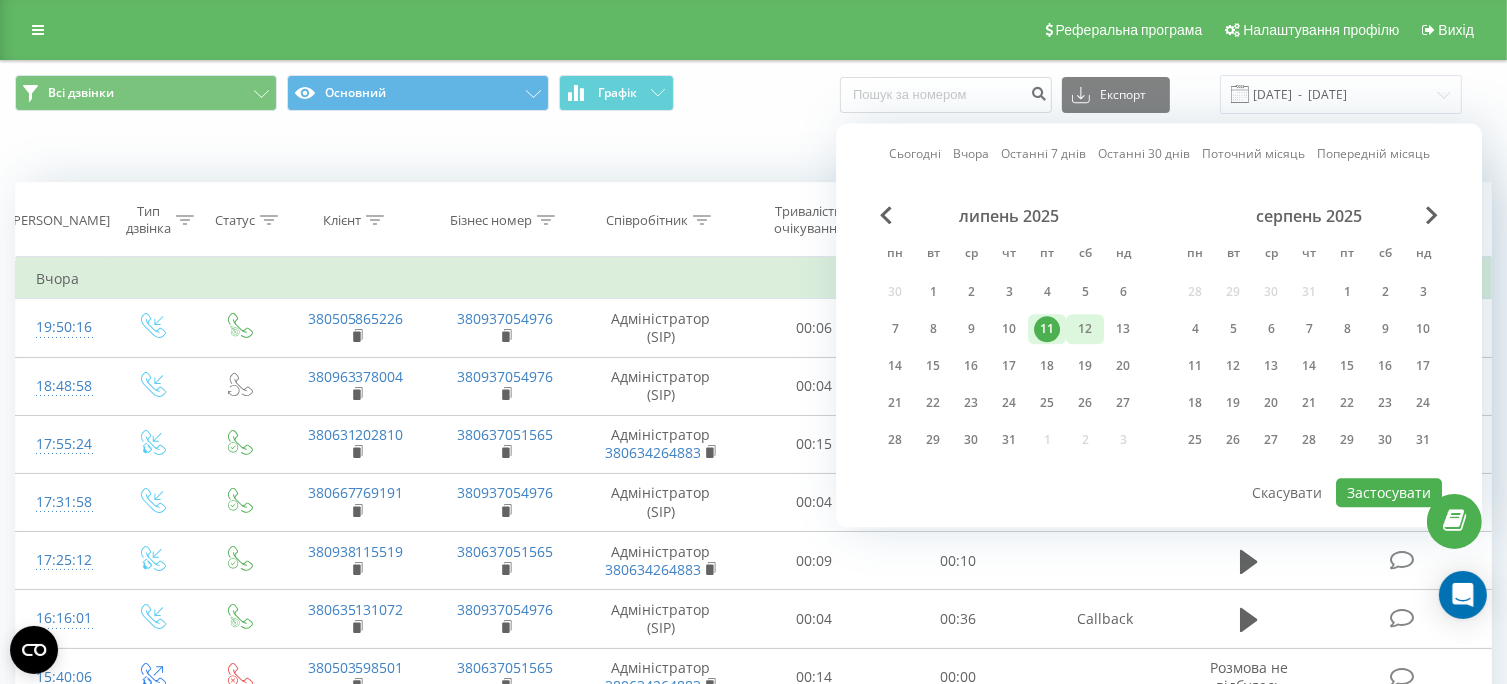 click on "12" at bounding box center [1085, 329] 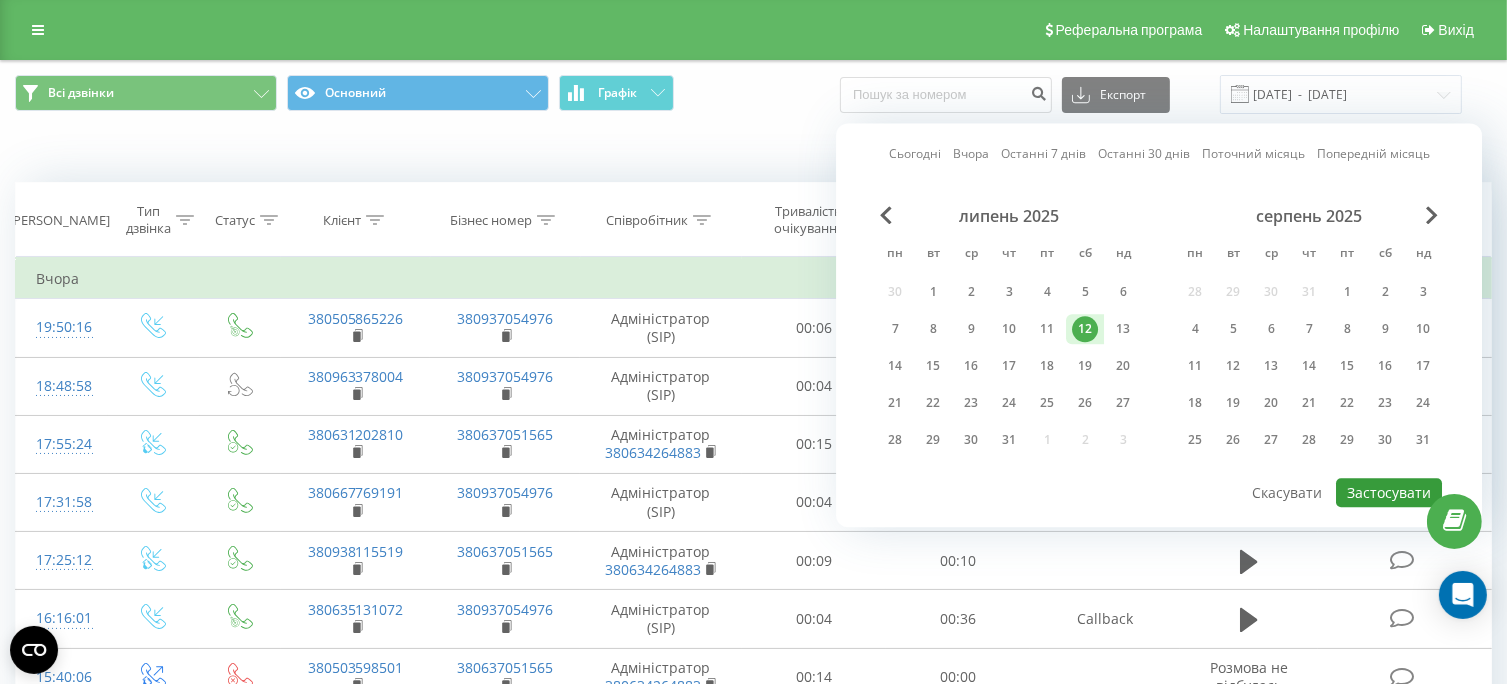 click on "Застосувати" at bounding box center (1389, 492) 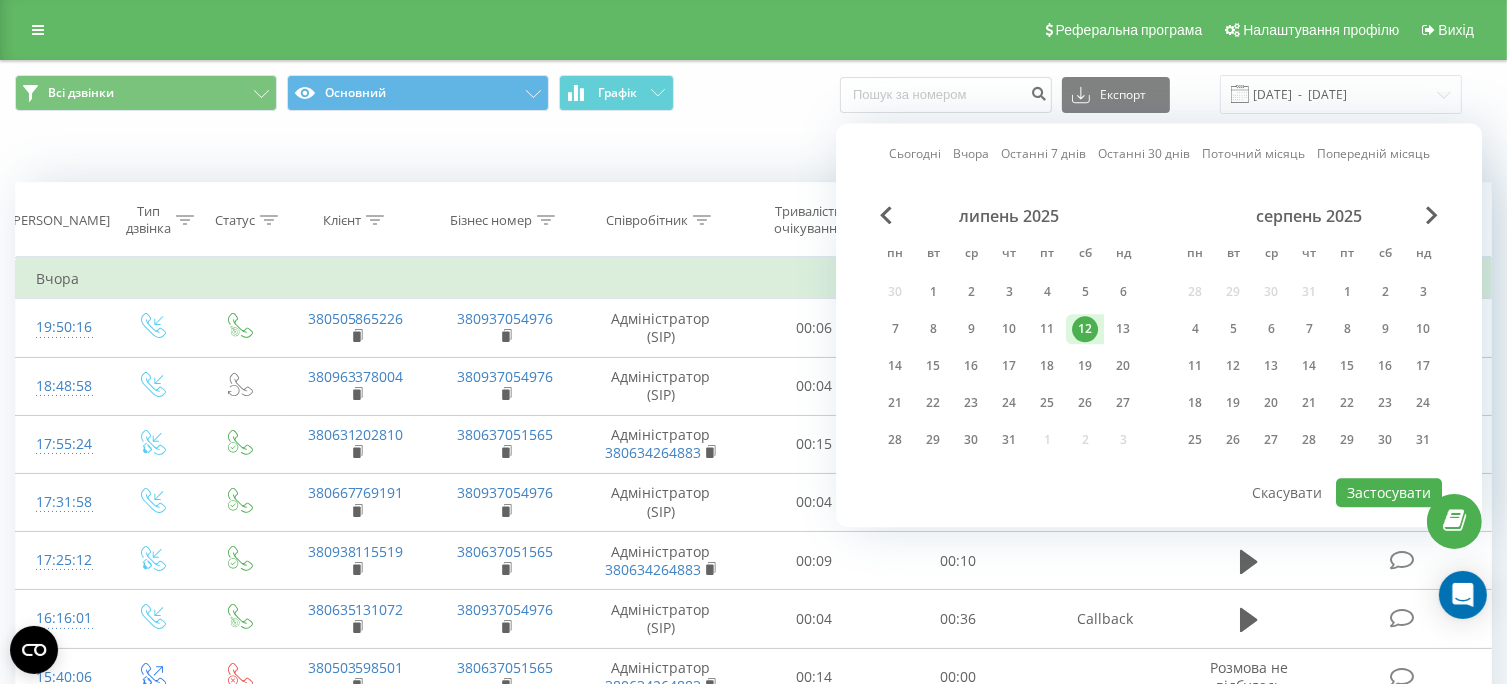 type on "[DATE]  -  [DATE]" 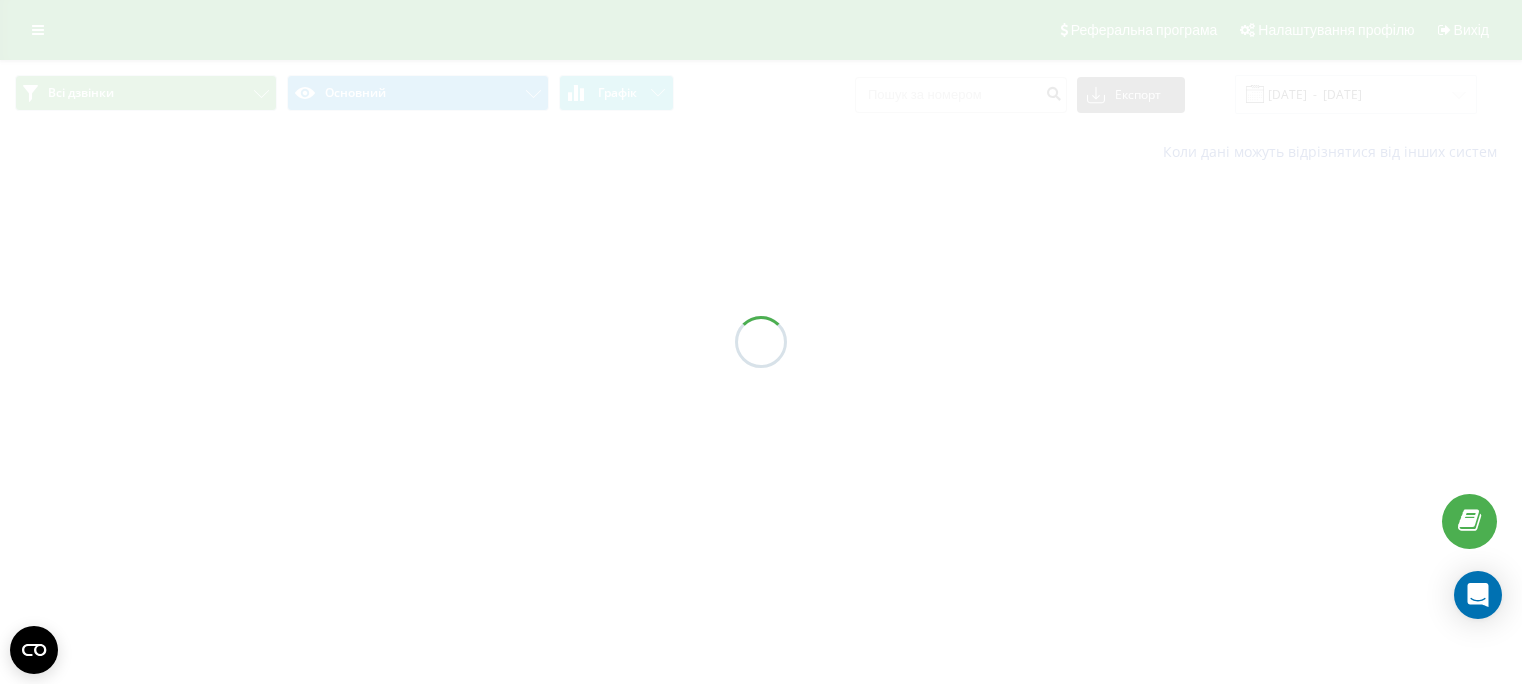 scroll, scrollTop: 0, scrollLeft: 0, axis: both 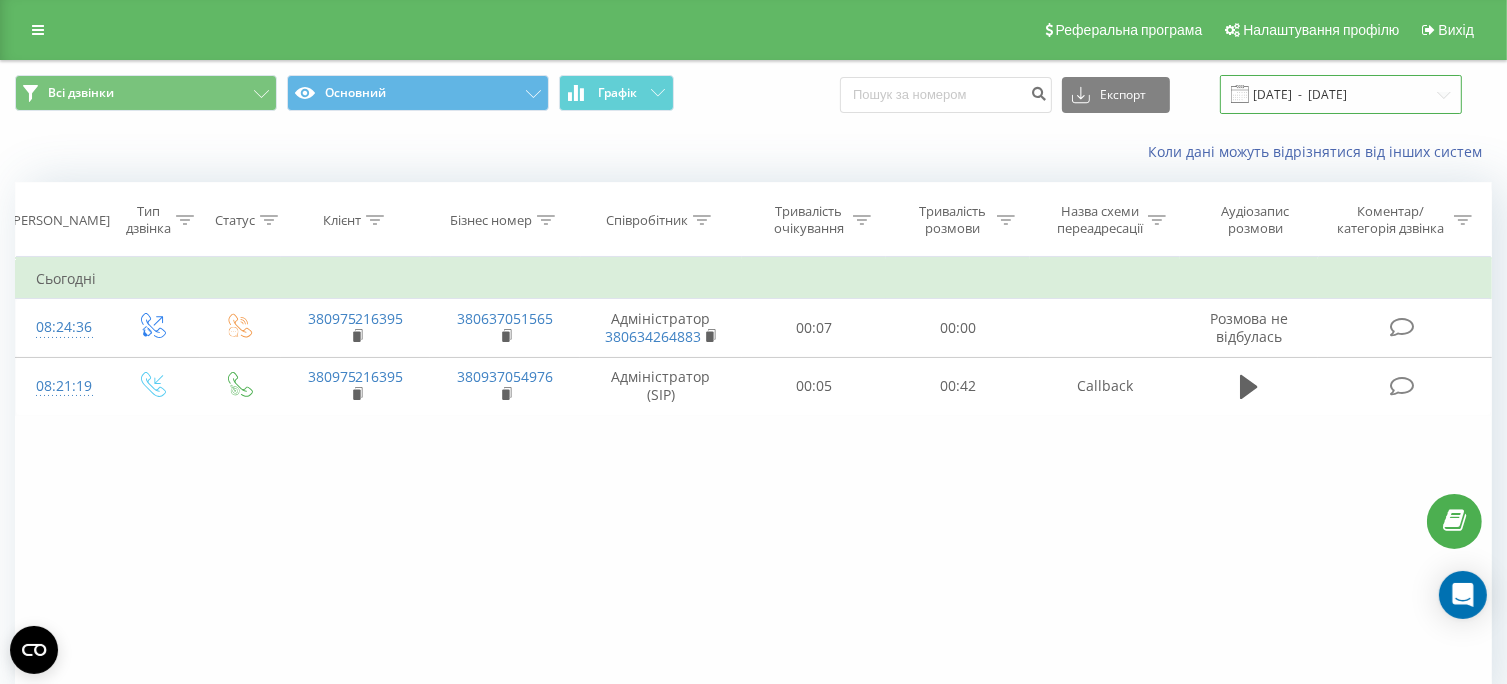 click on "[DATE]  -  [DATE]" at bounding box center [1341, 94] 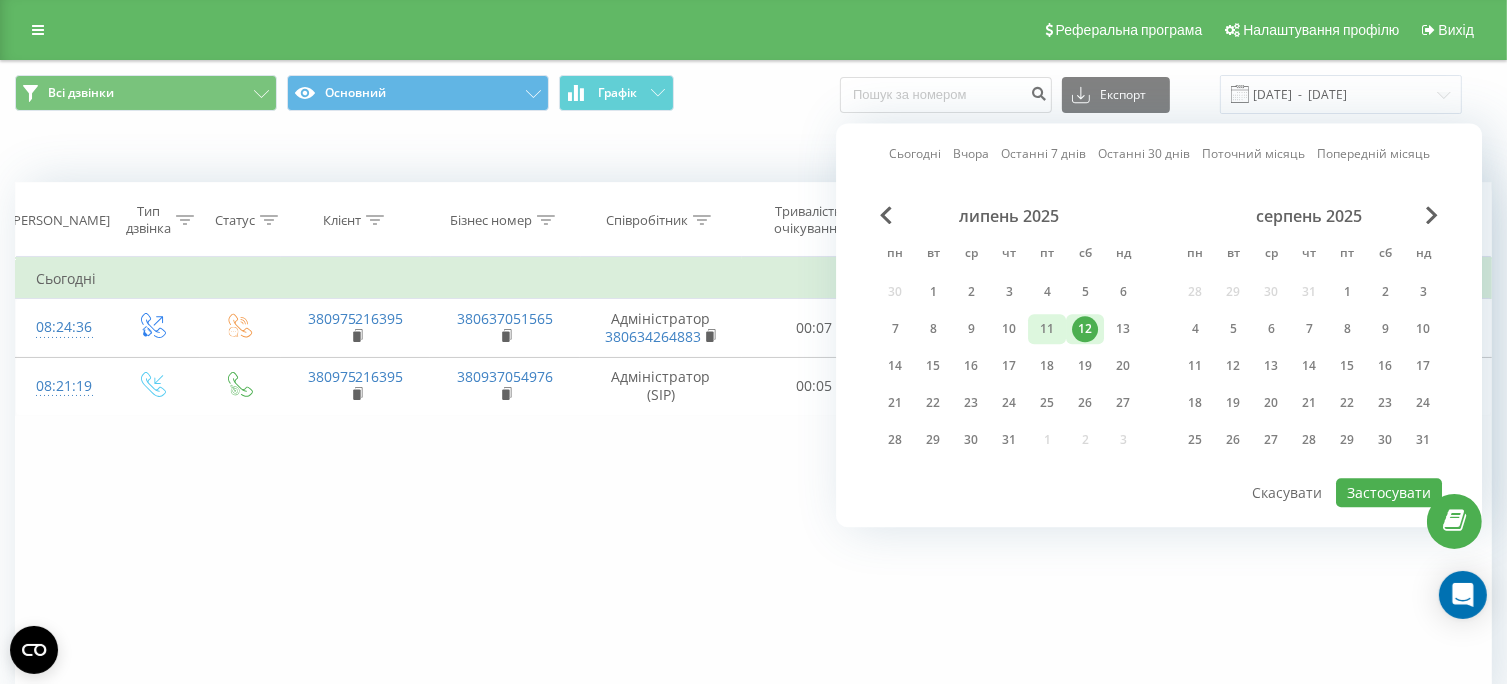 click on "11" at bounding box center (1047, 329) 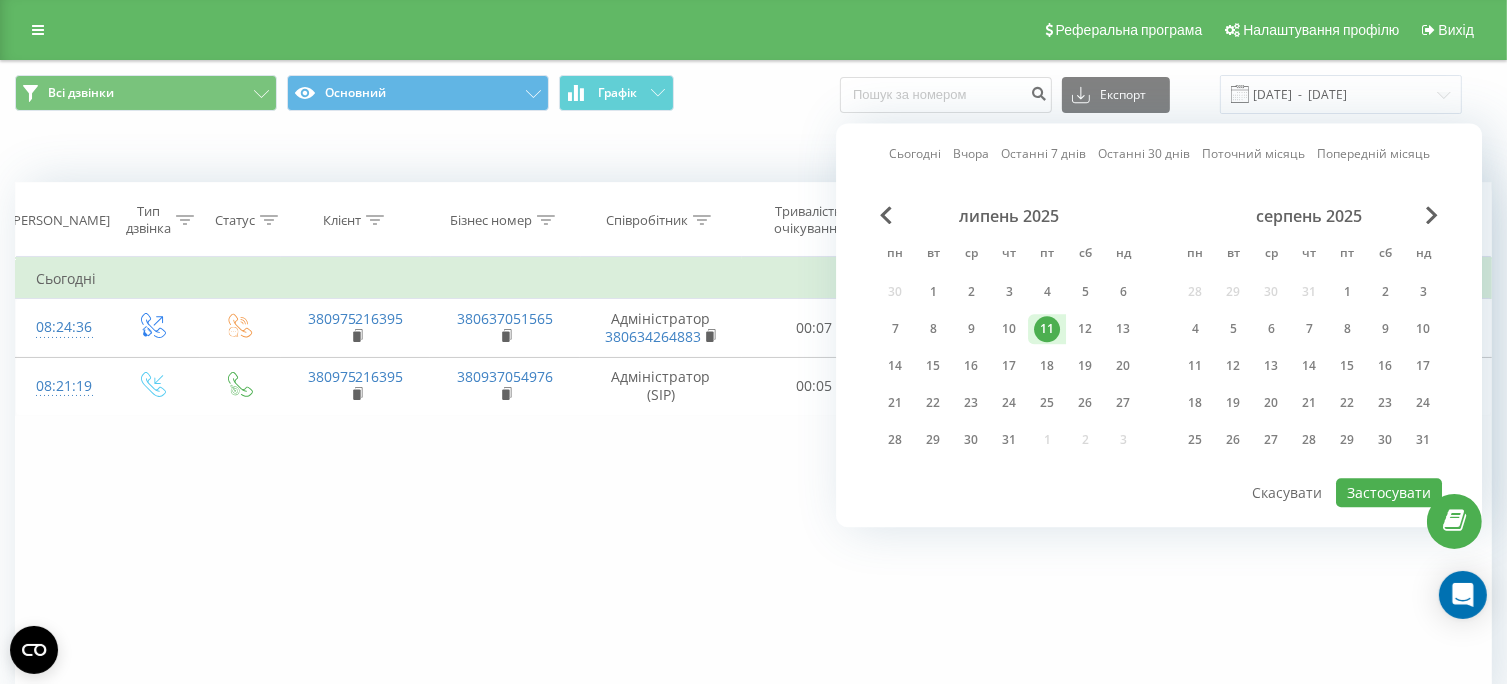 click on "11" at bounding box center (1047, 329) 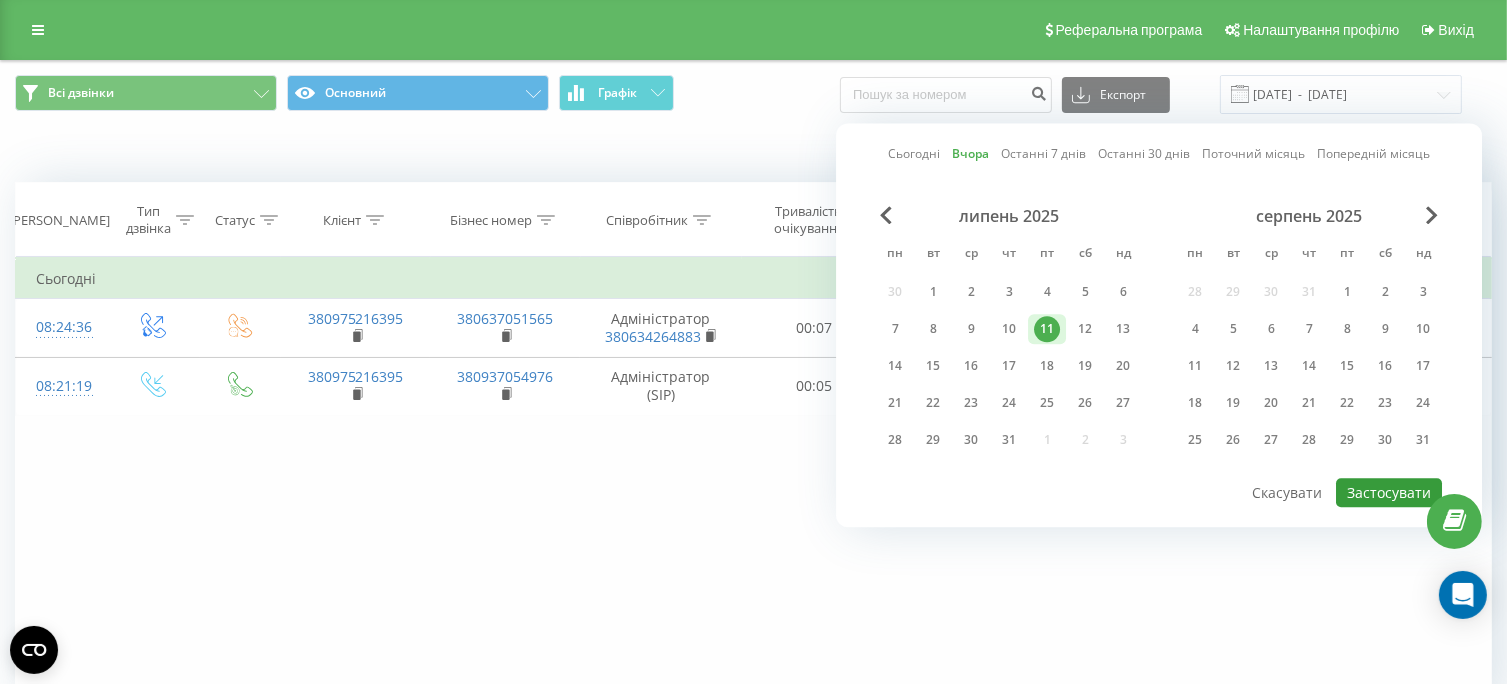 click on "Застосувати" at bounding box center (1389, 492) 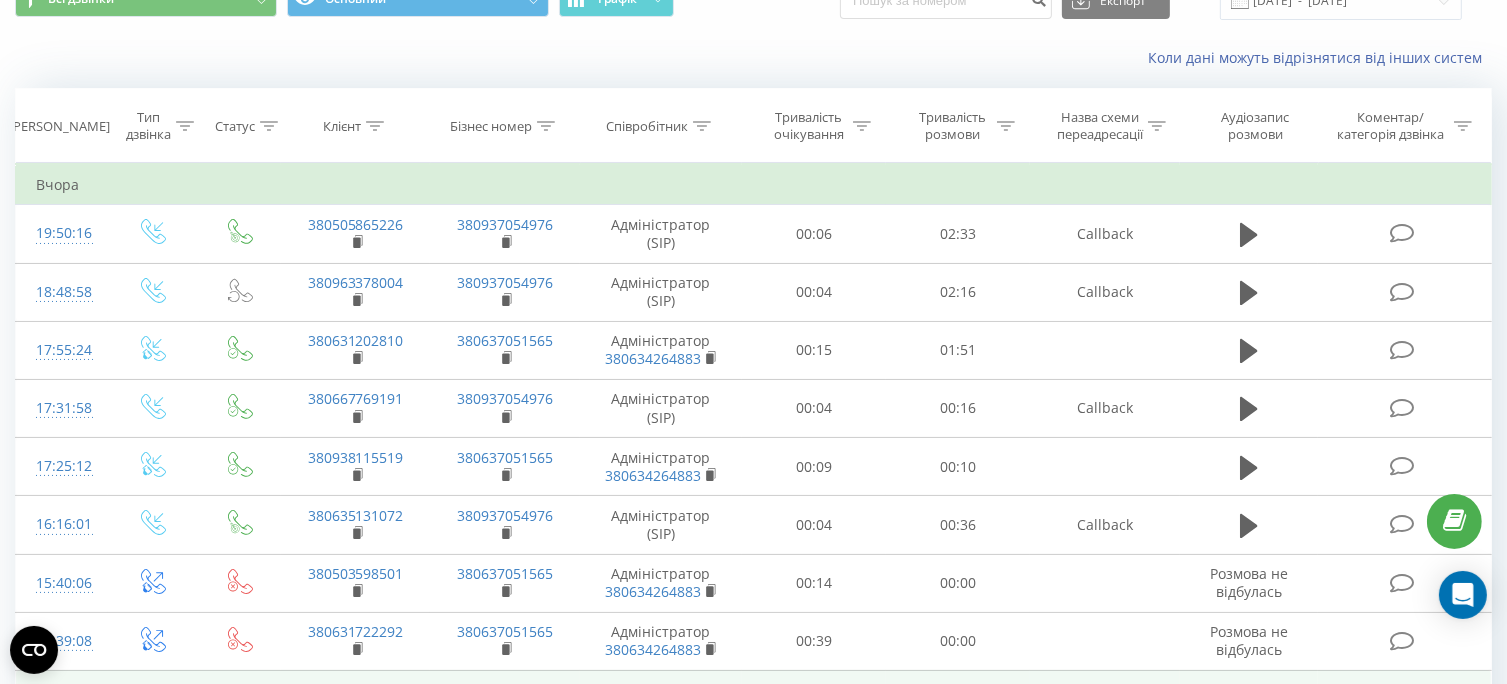 scroll, scrollTop: 92, scrollLeft: 0, axis: vertical 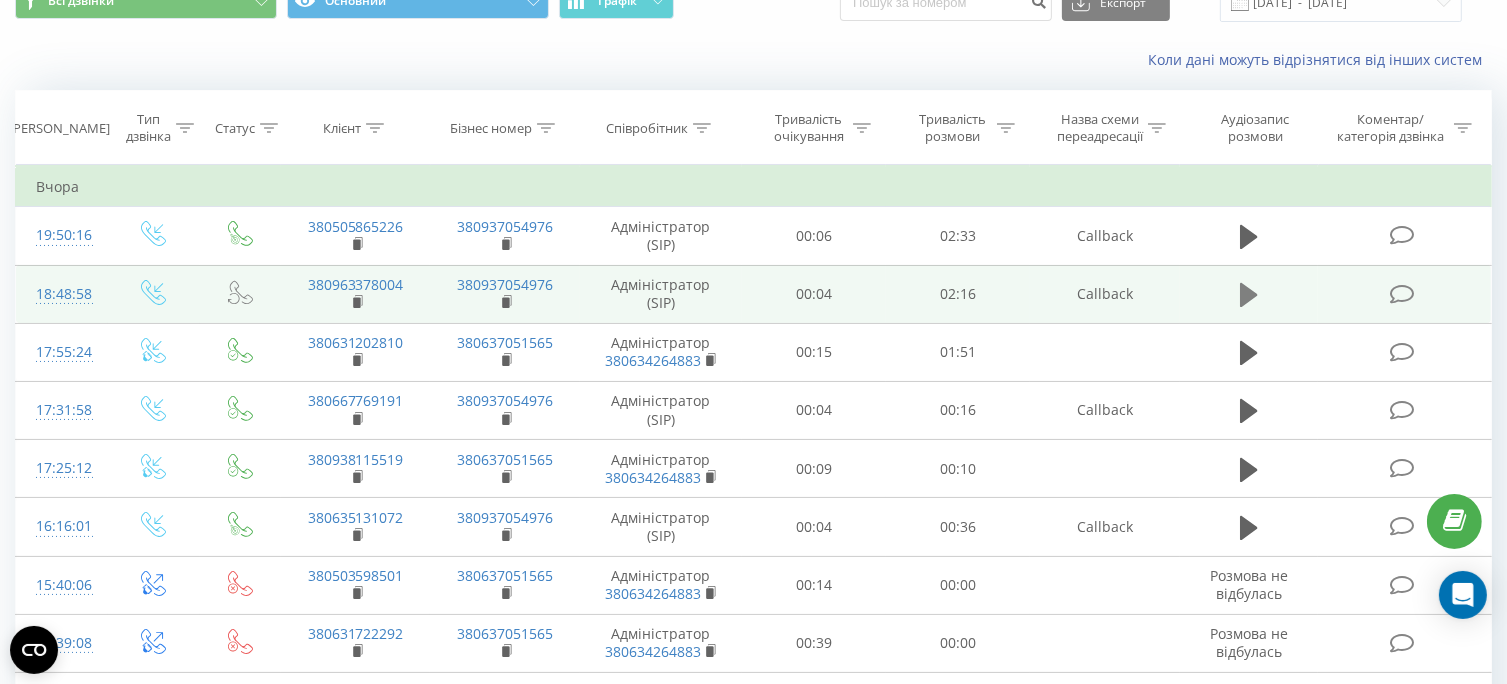 click 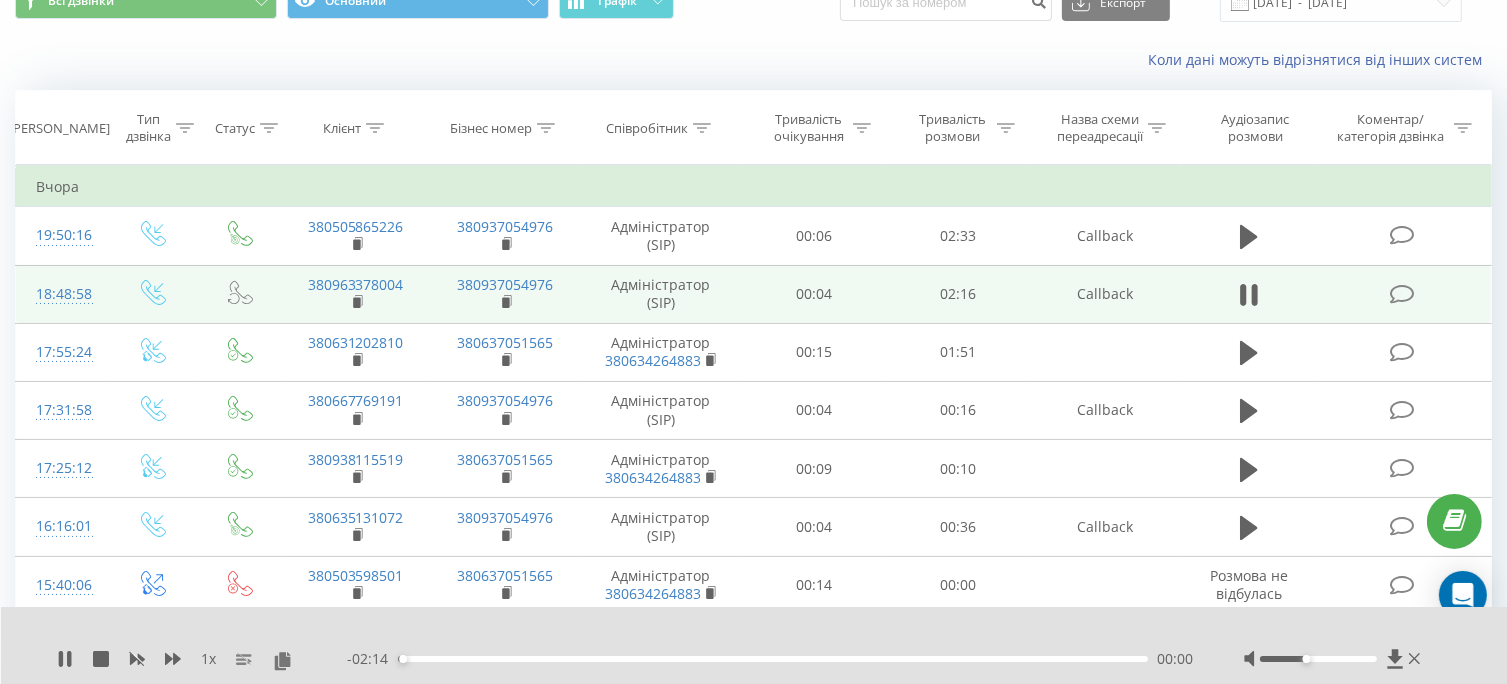 click on "00:00" at bounding box center [773, 659] 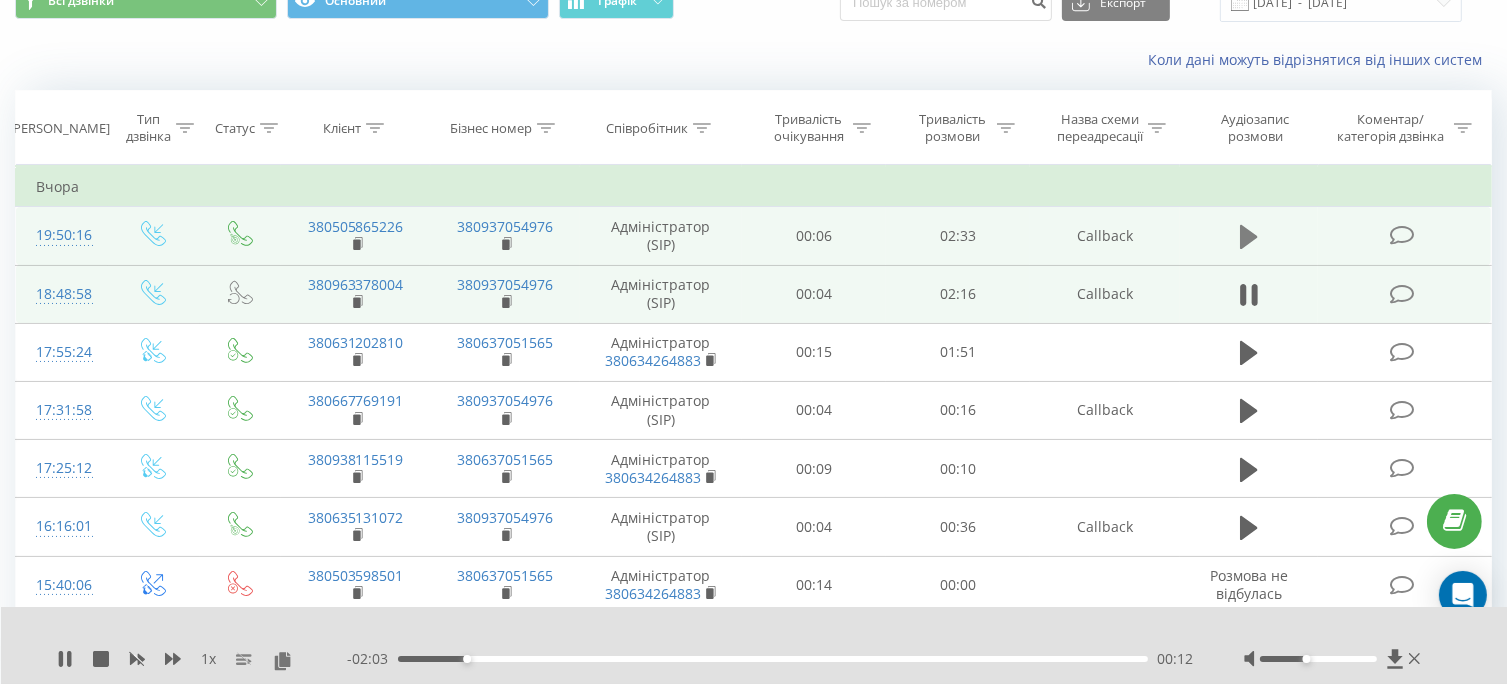 click 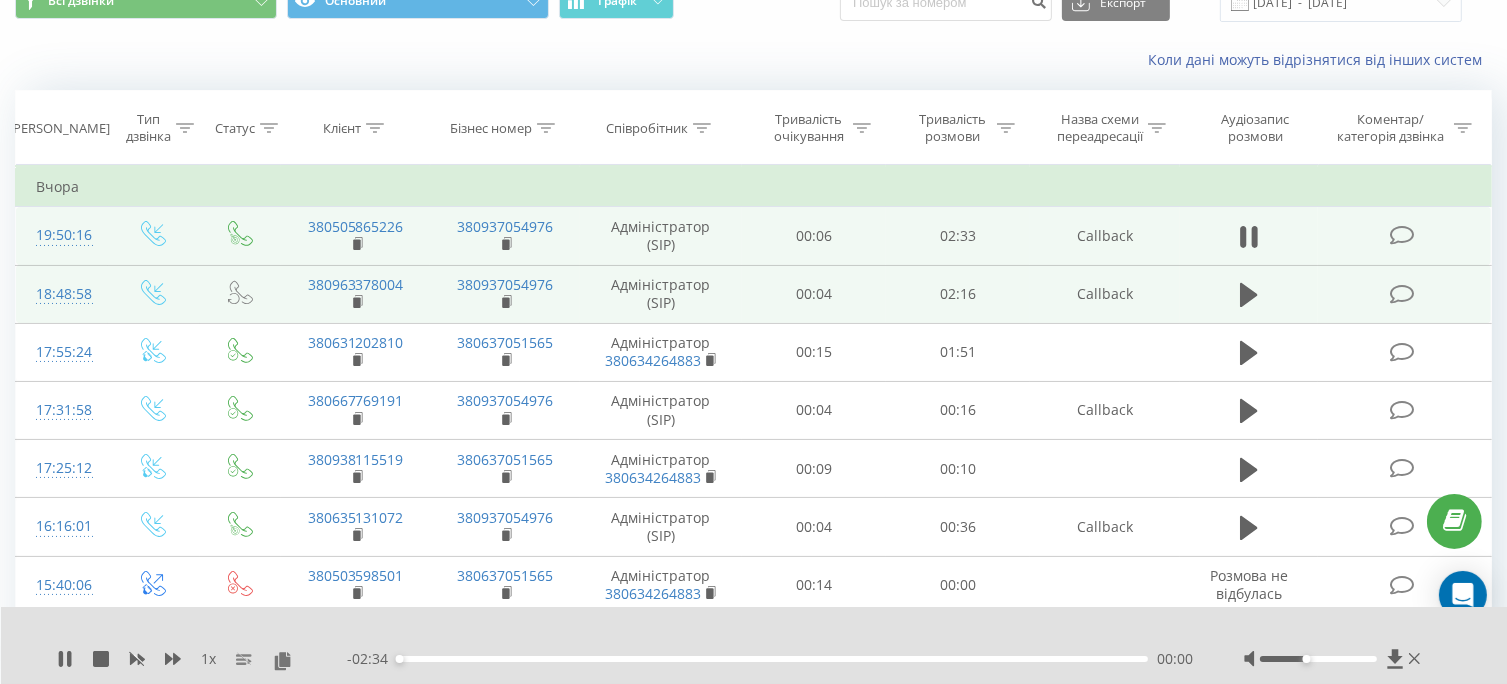 click on "00:00" at bounding box center [773, 659] 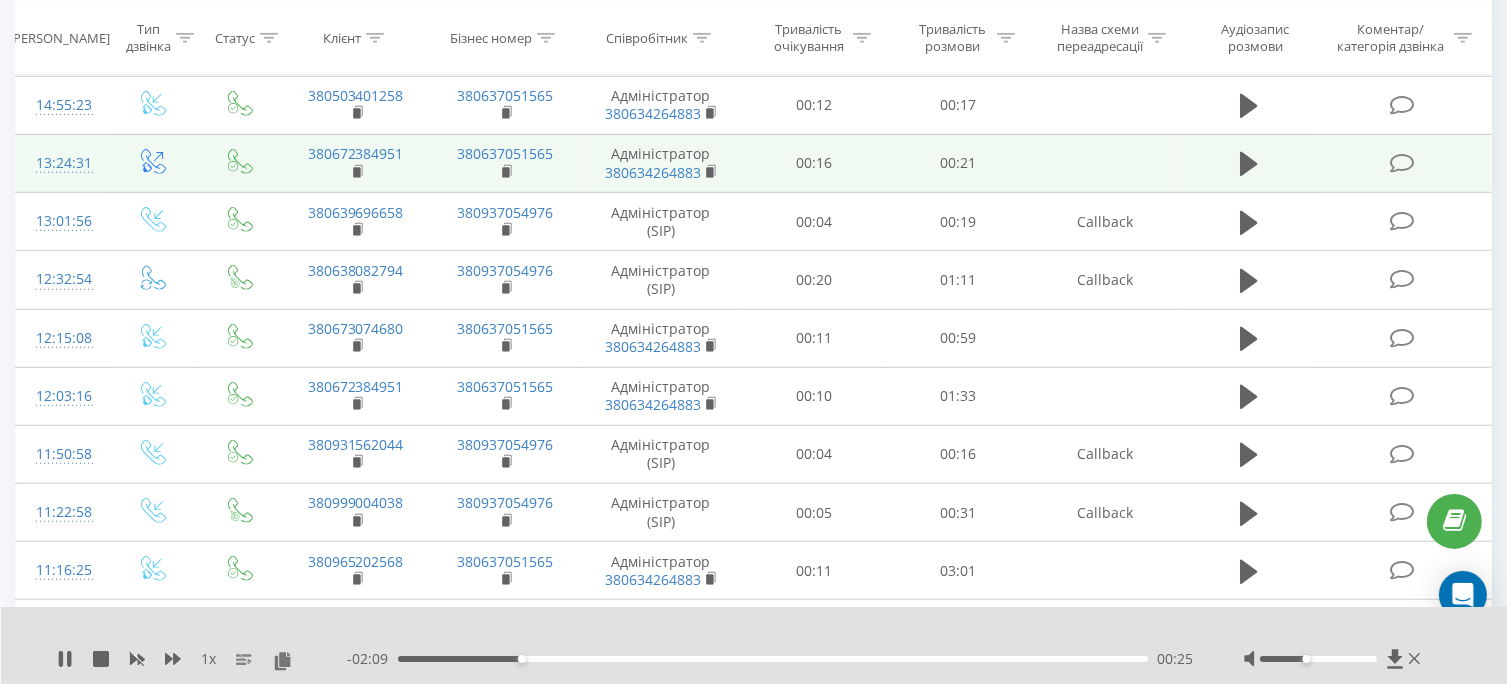 scroll, scrollTop: 1170, scrollLeft: 0, axis: vertical 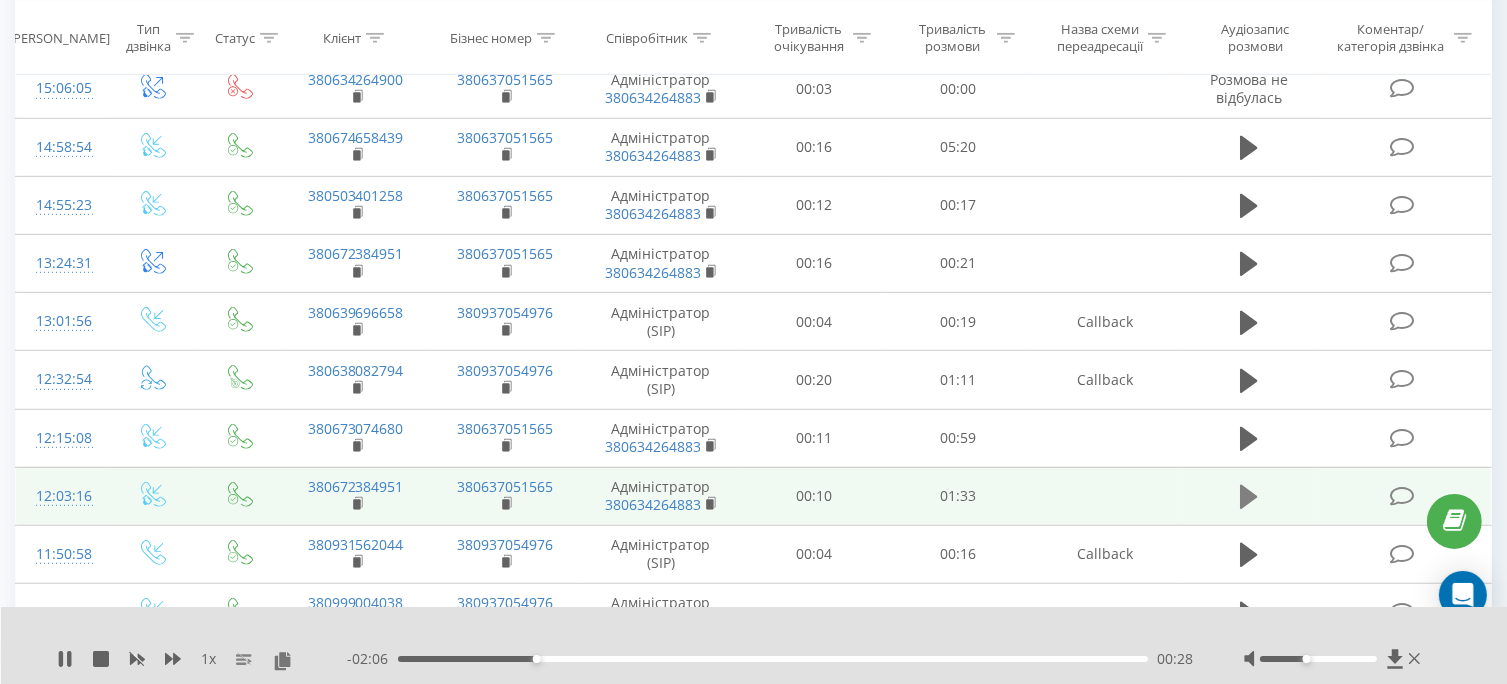 click at bounding box center (1249, 497) 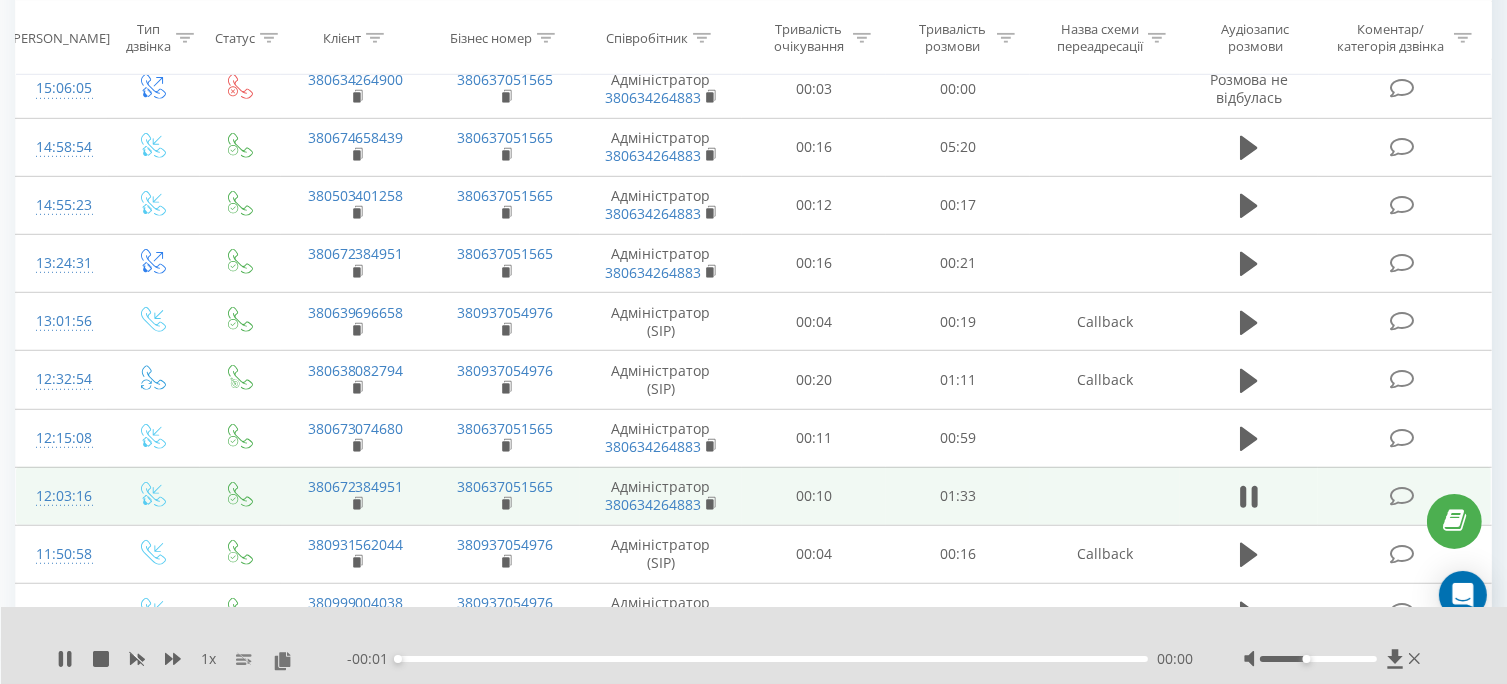 click on "00:00" at bounding box center (773, 659) 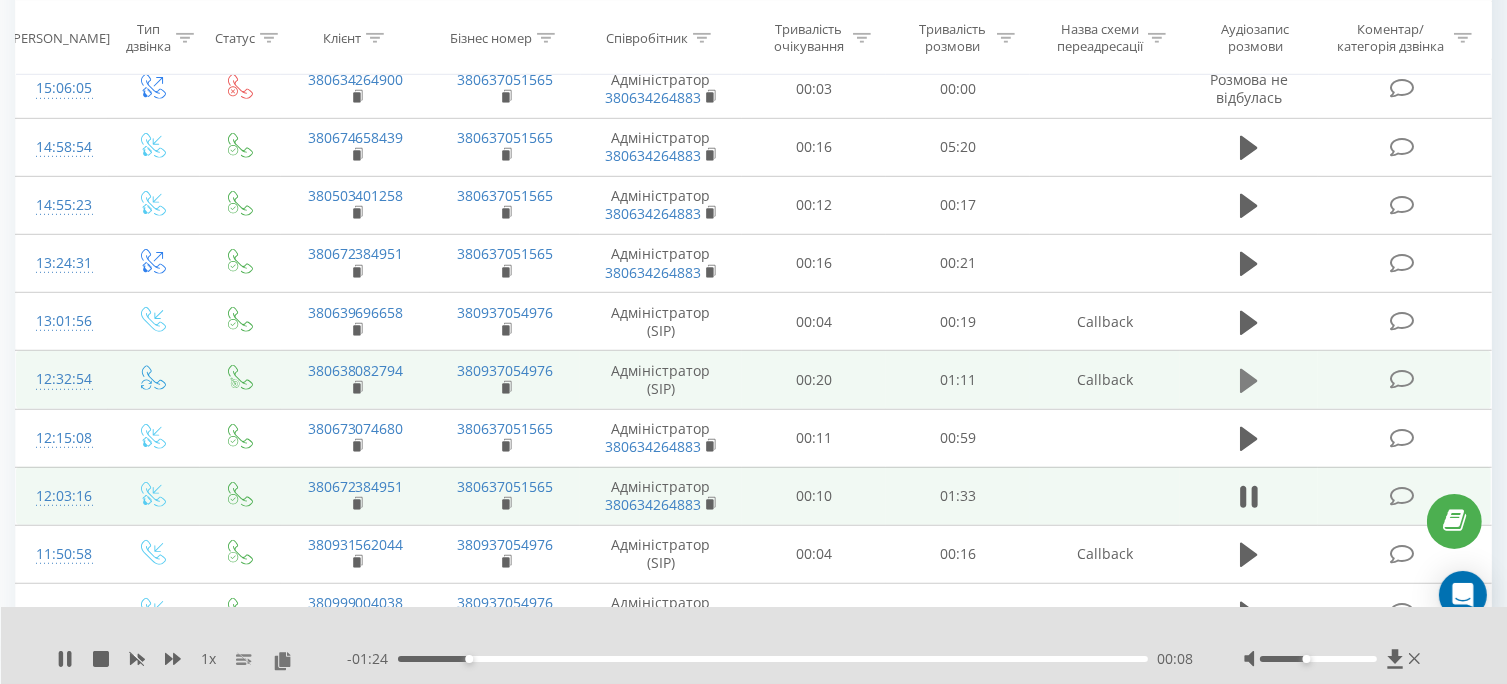 click 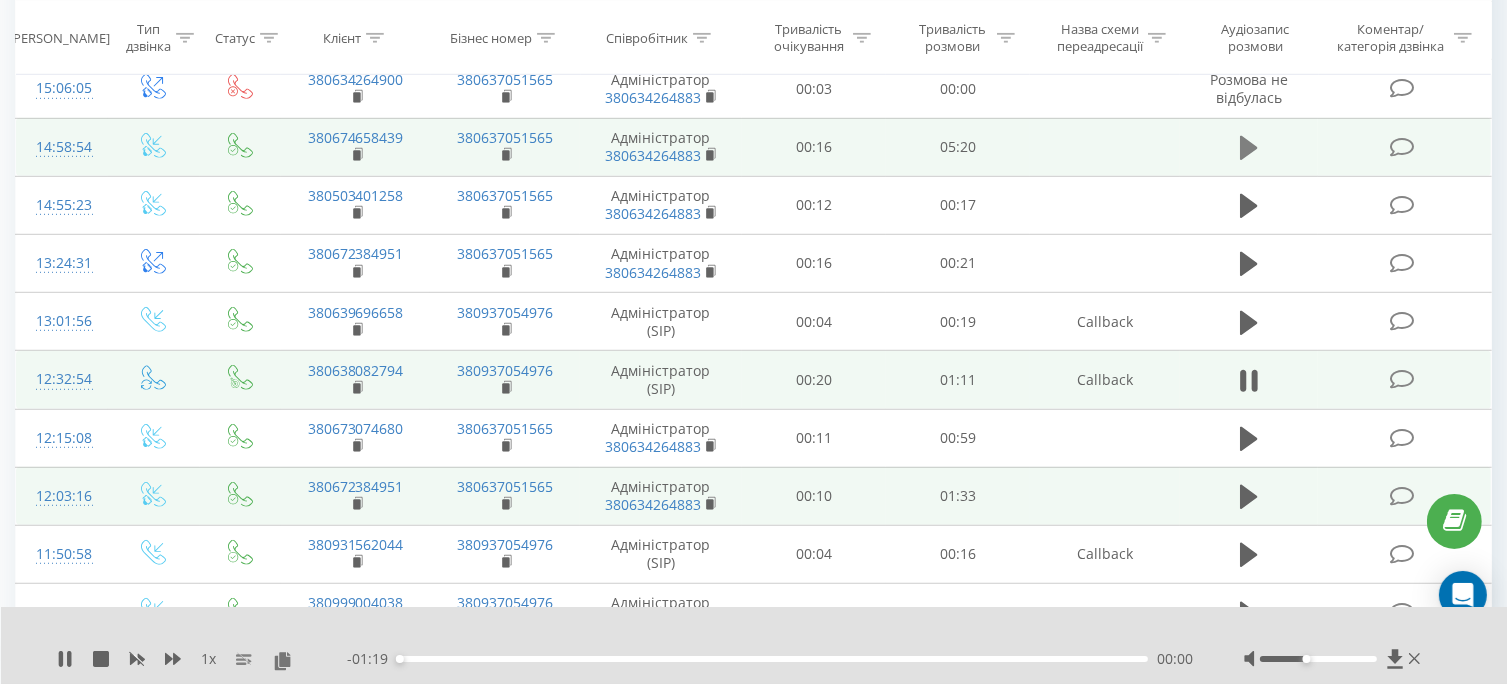 click 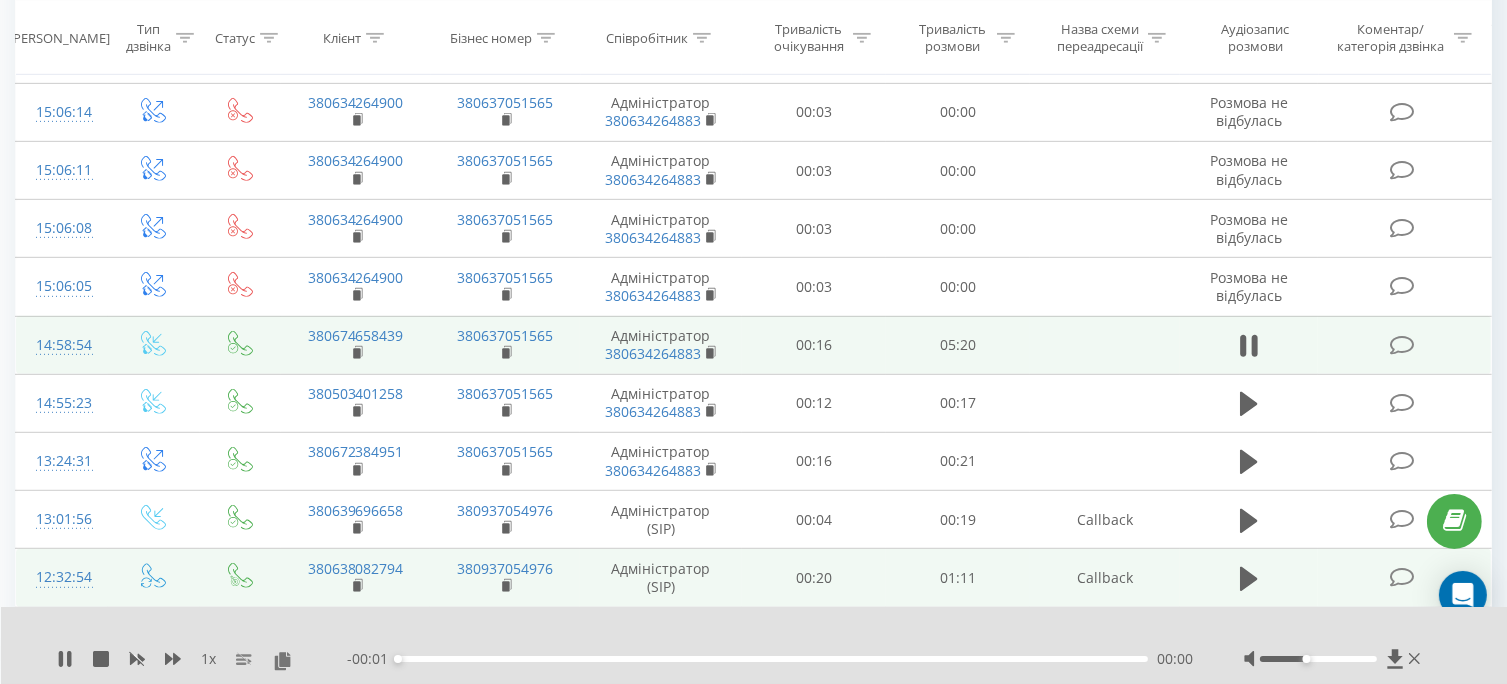 scroll, scrollTop: 970, scrollLeft: 0, axis: vertical 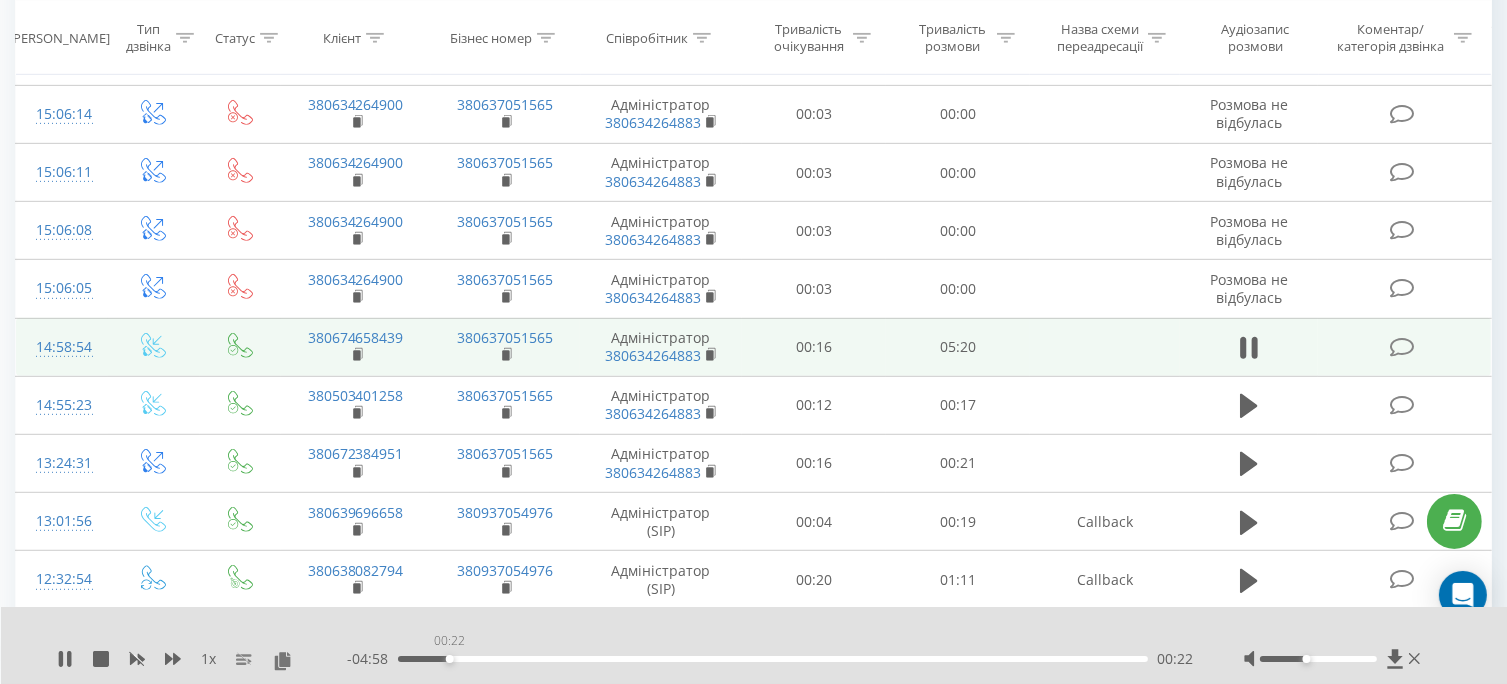 click on "00:22" at bounding box center (773, 659) 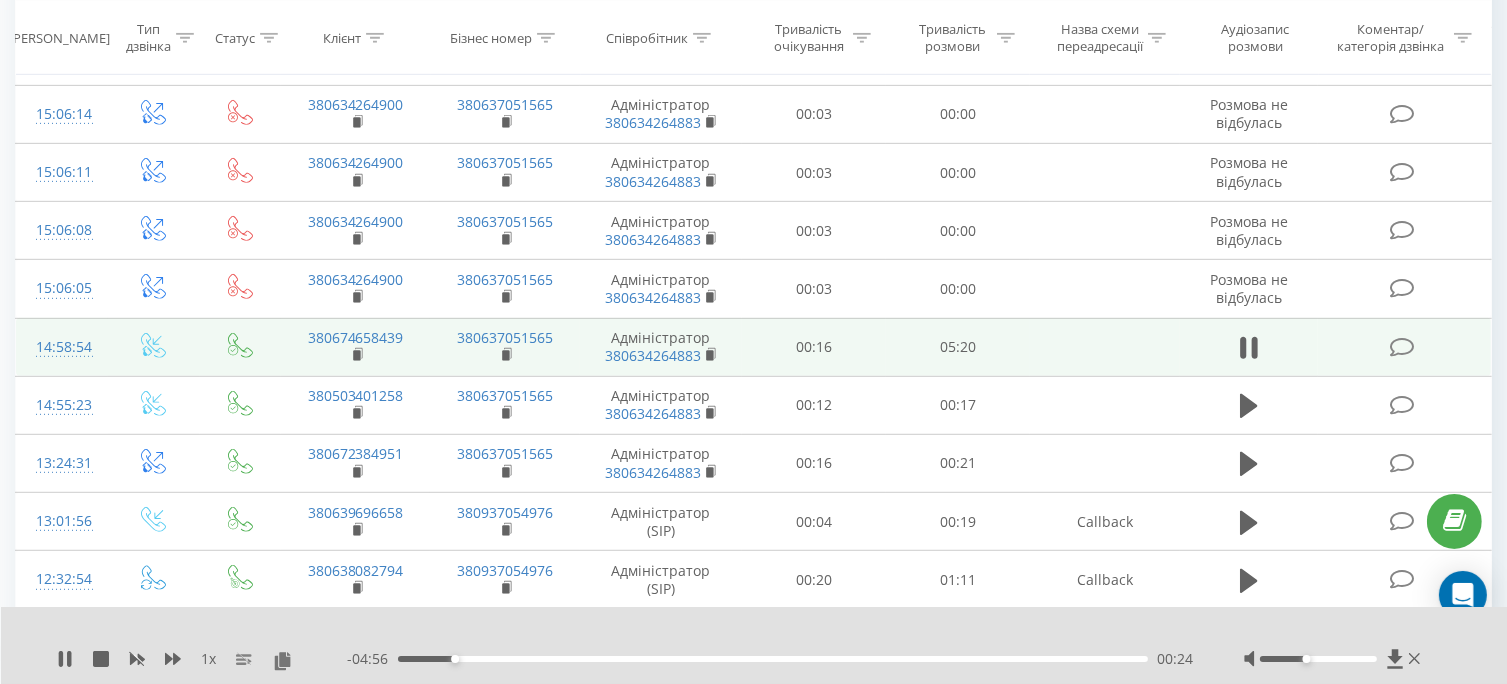 click on "00:24" at bounding box center [773, 659] 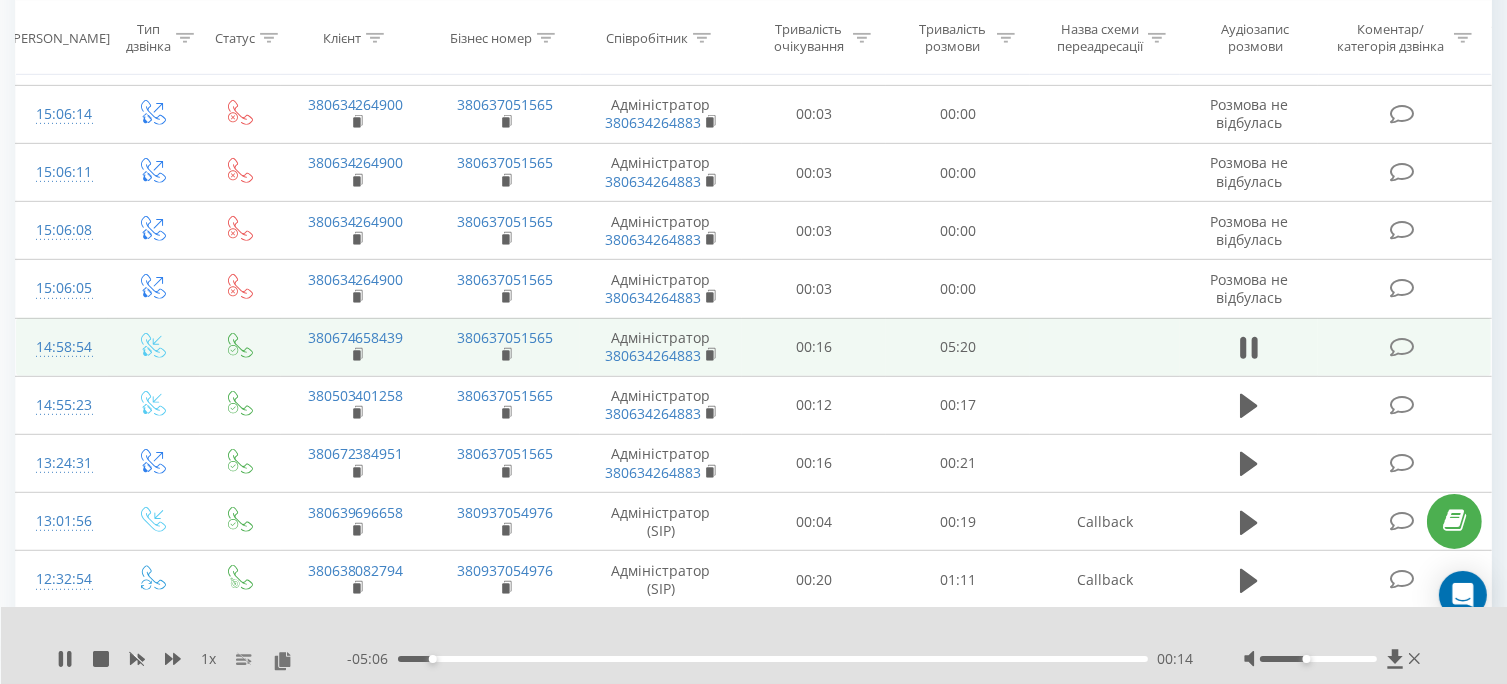 click on "00:14" at bounding box center [773, 659] 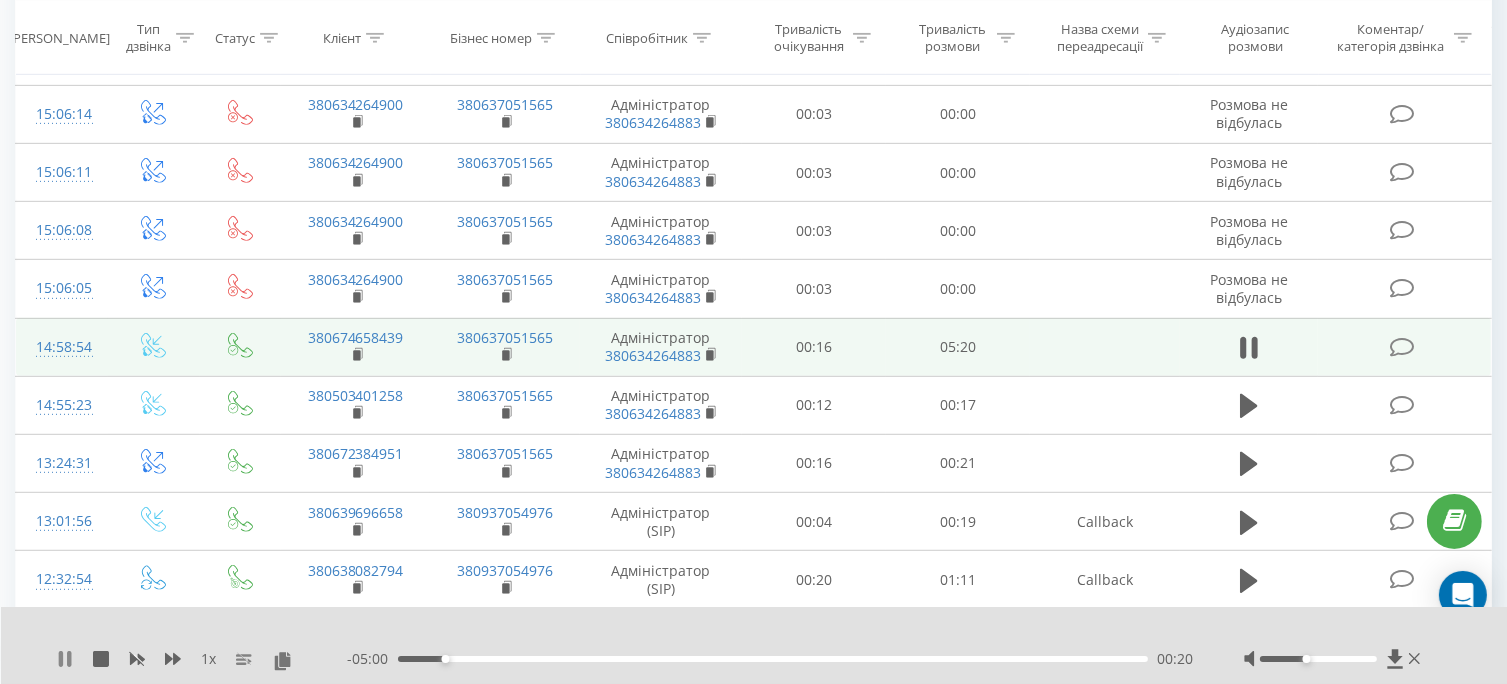 click 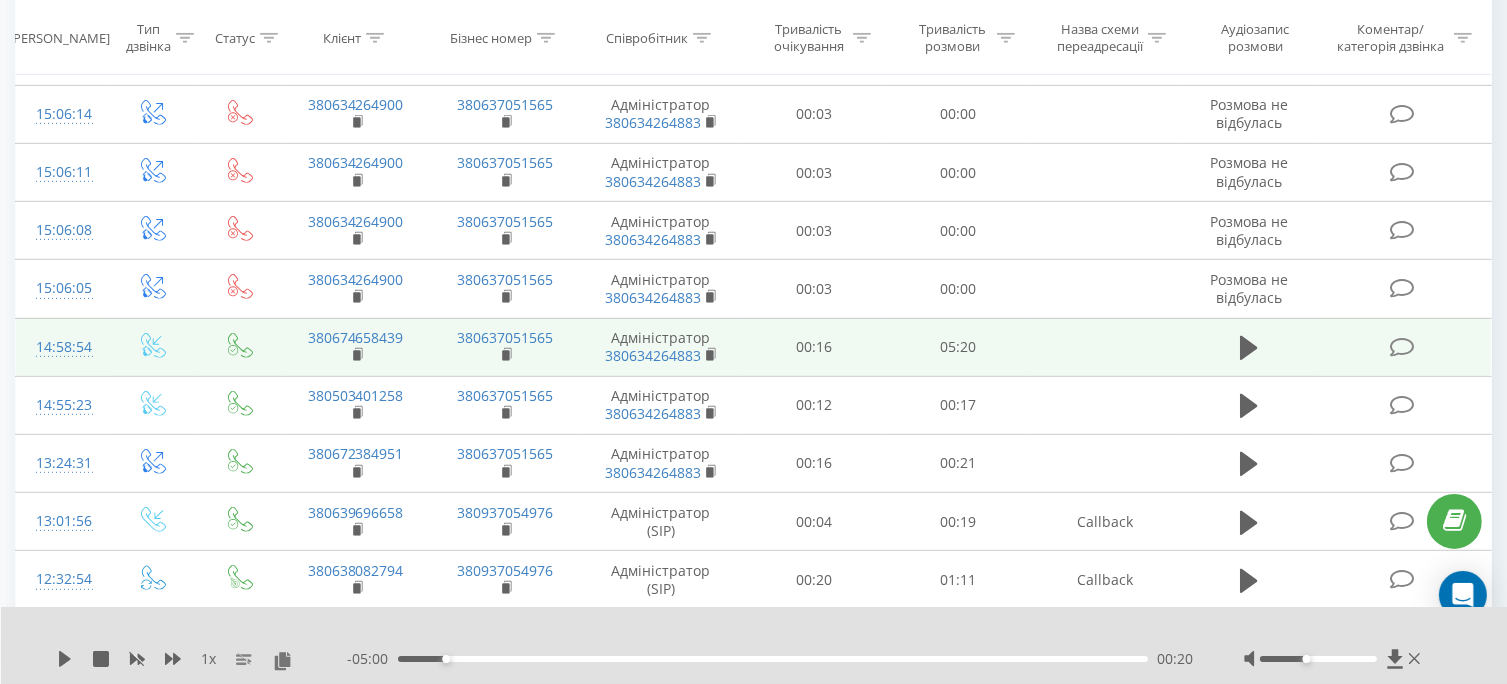 click on "1 x  - 05:00 00:20   00:20" at bounding box center [754, 645] 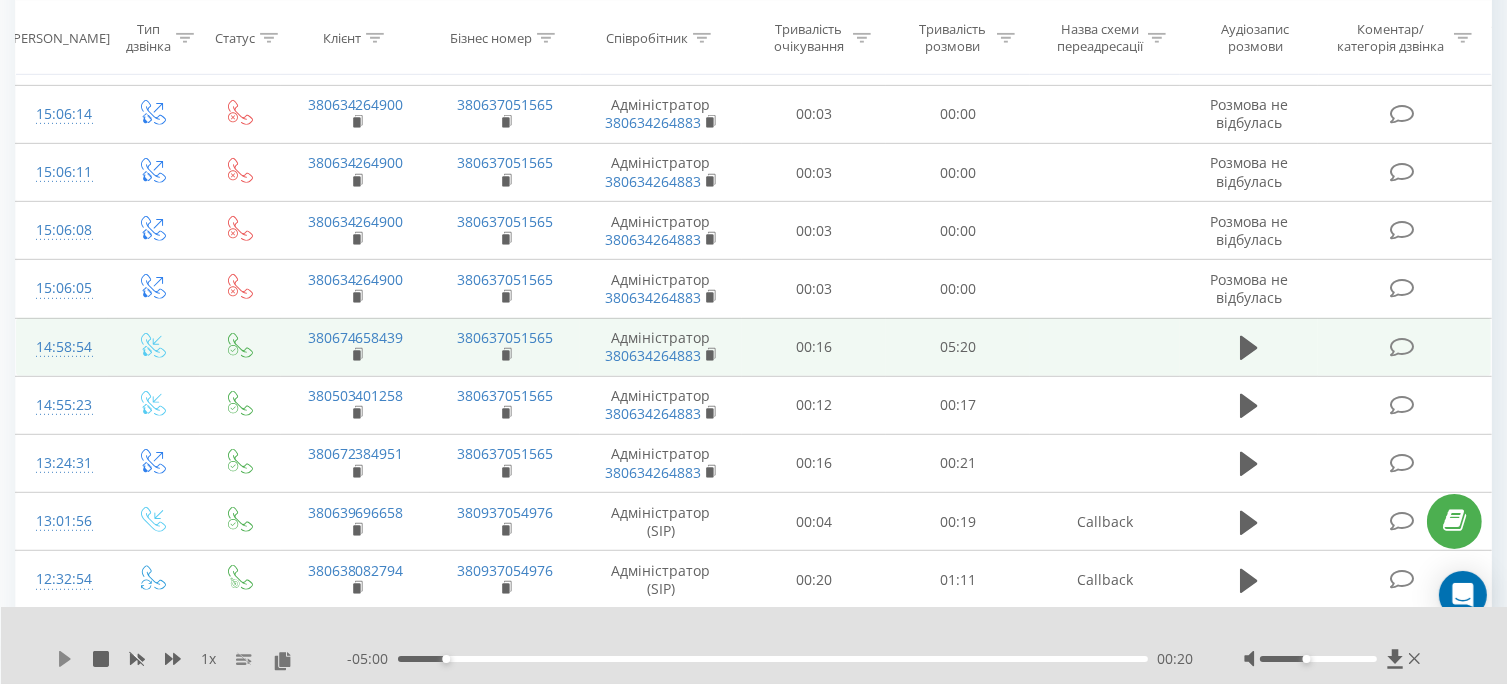 click 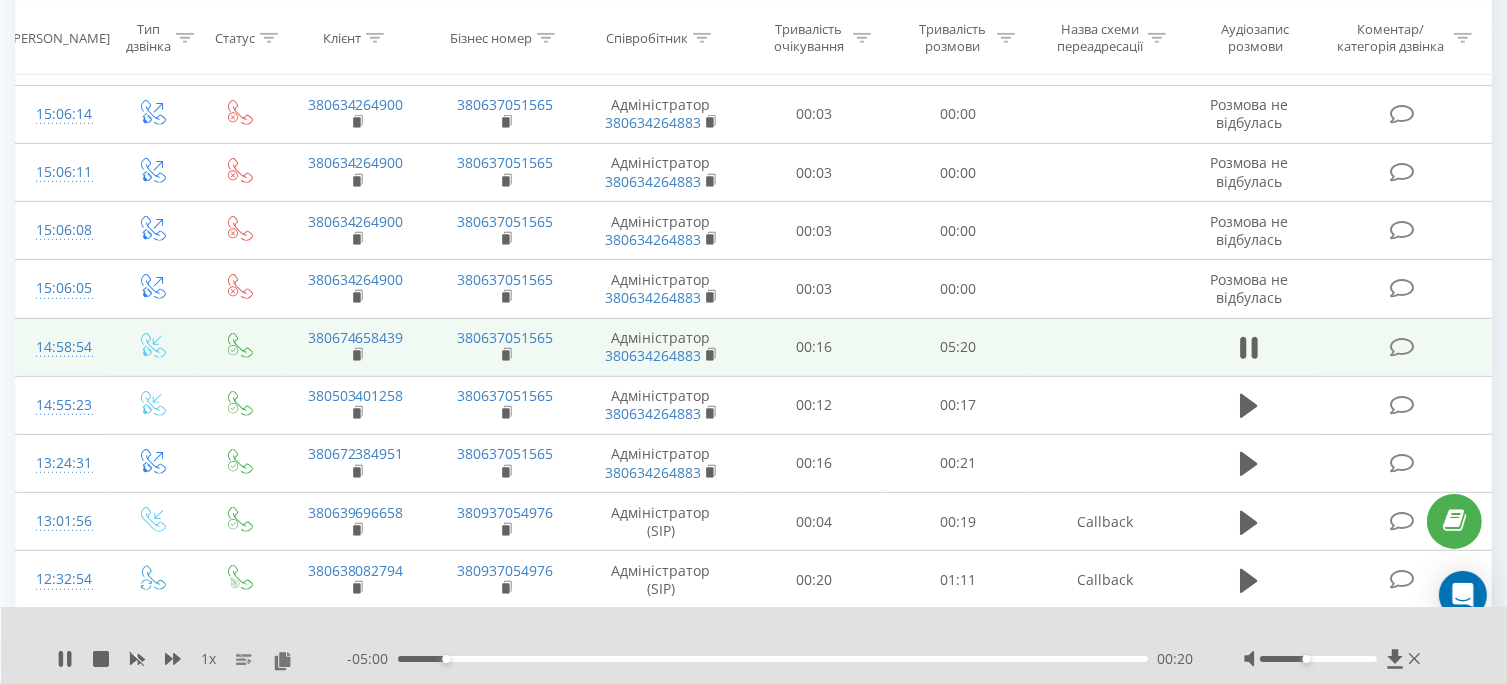 click on "00:20" at bounding box center [773, 659] 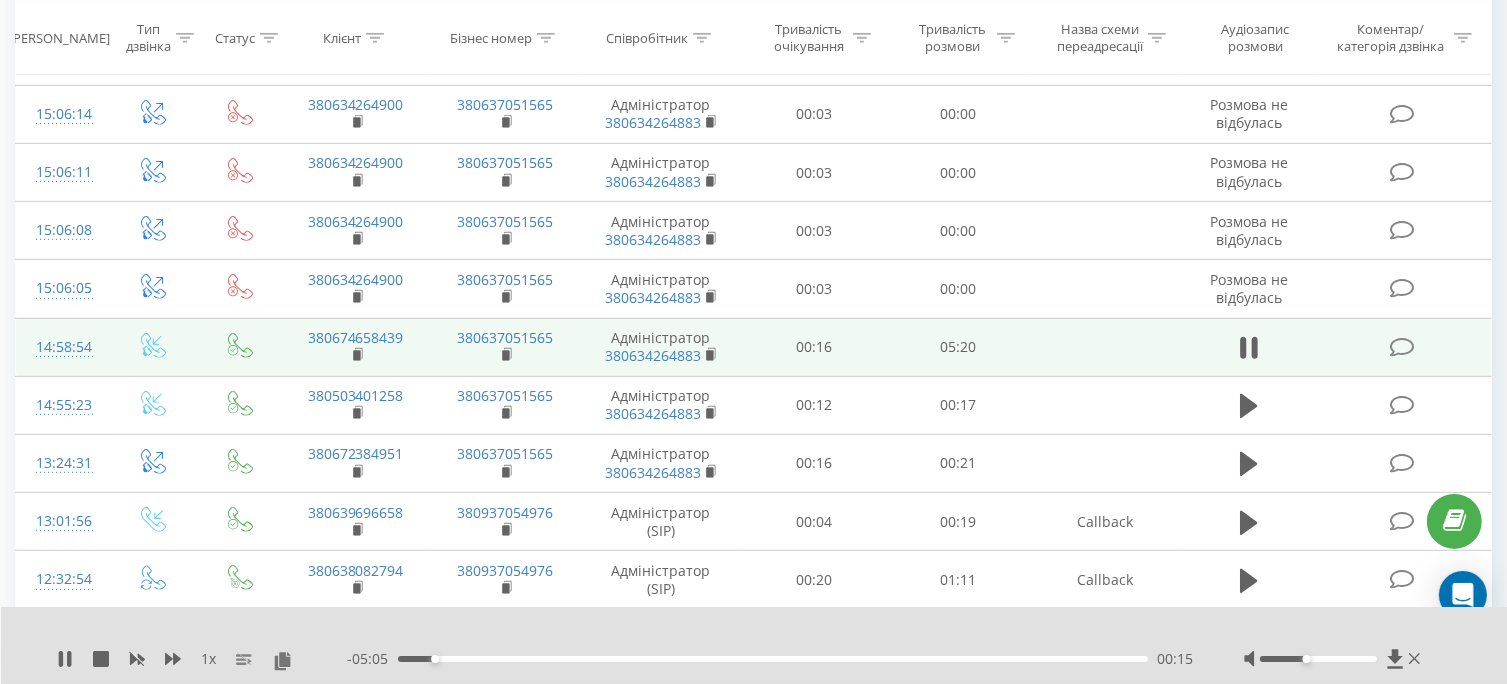 click on "00:15" at bounding box center (773, 659) 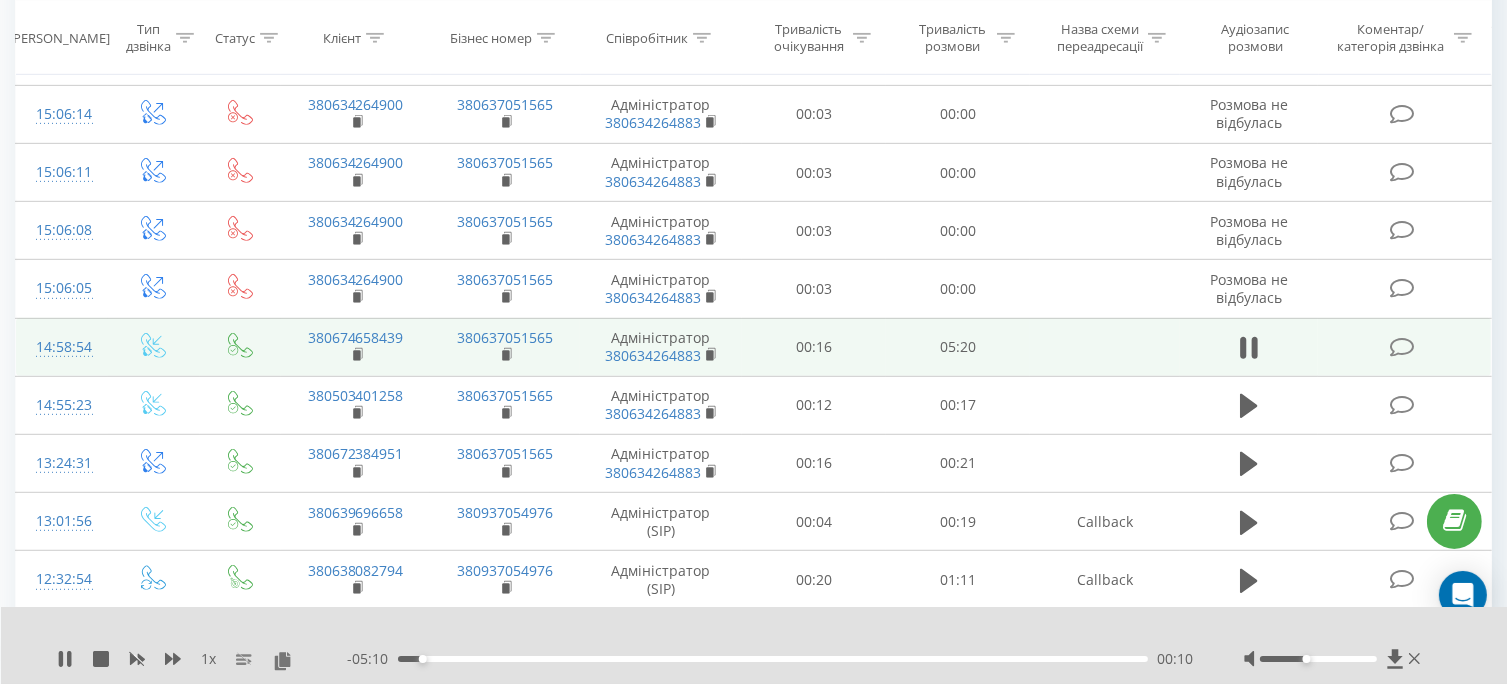 click on "00:10" at bounding box center [423, 659] 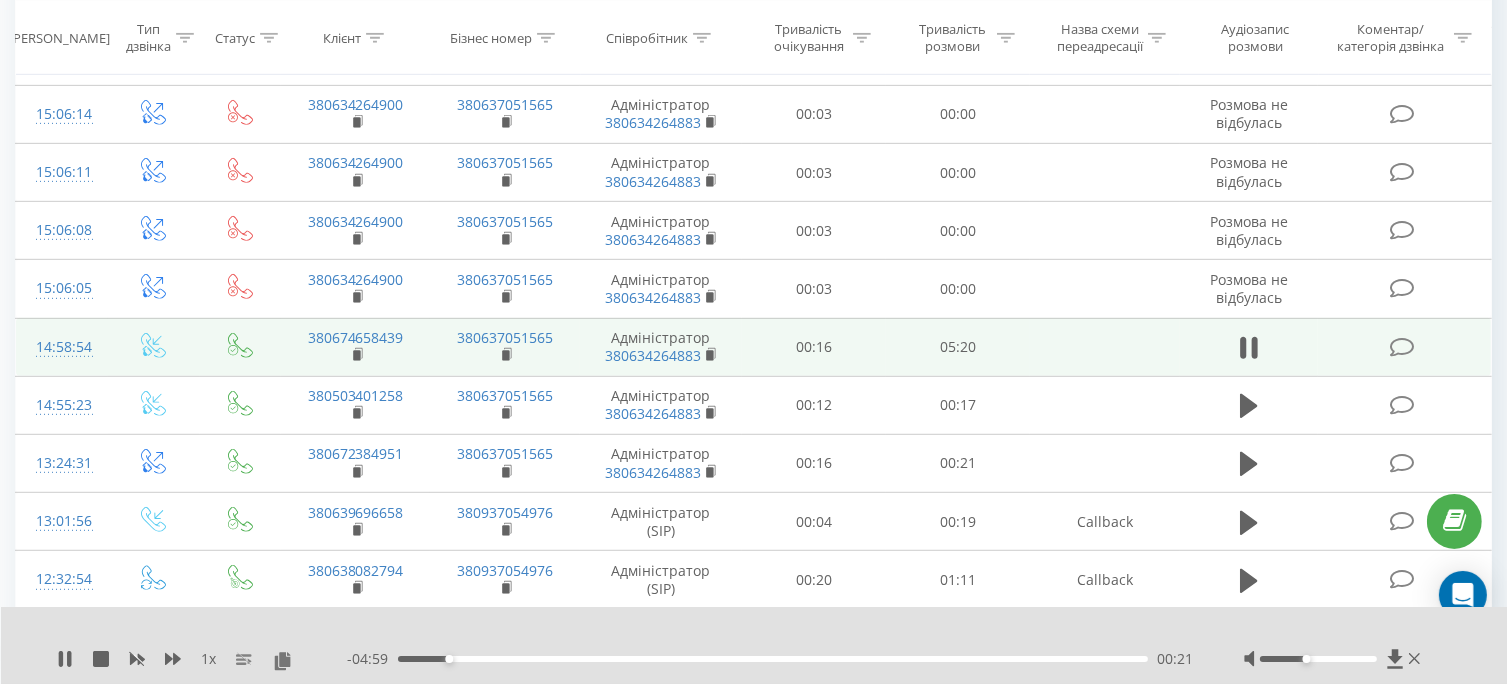 click on "- 04:59 00:21   00:21" at bounding box center [770, 659] 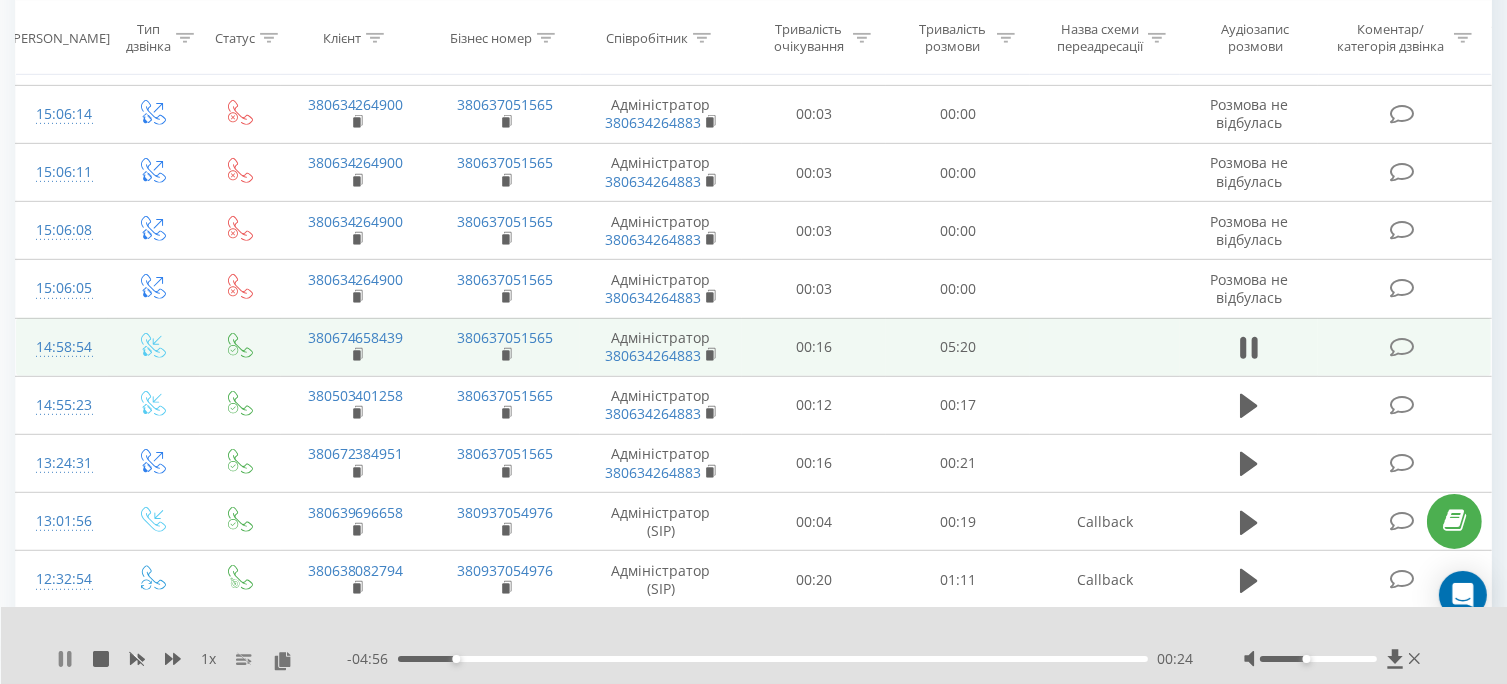 click 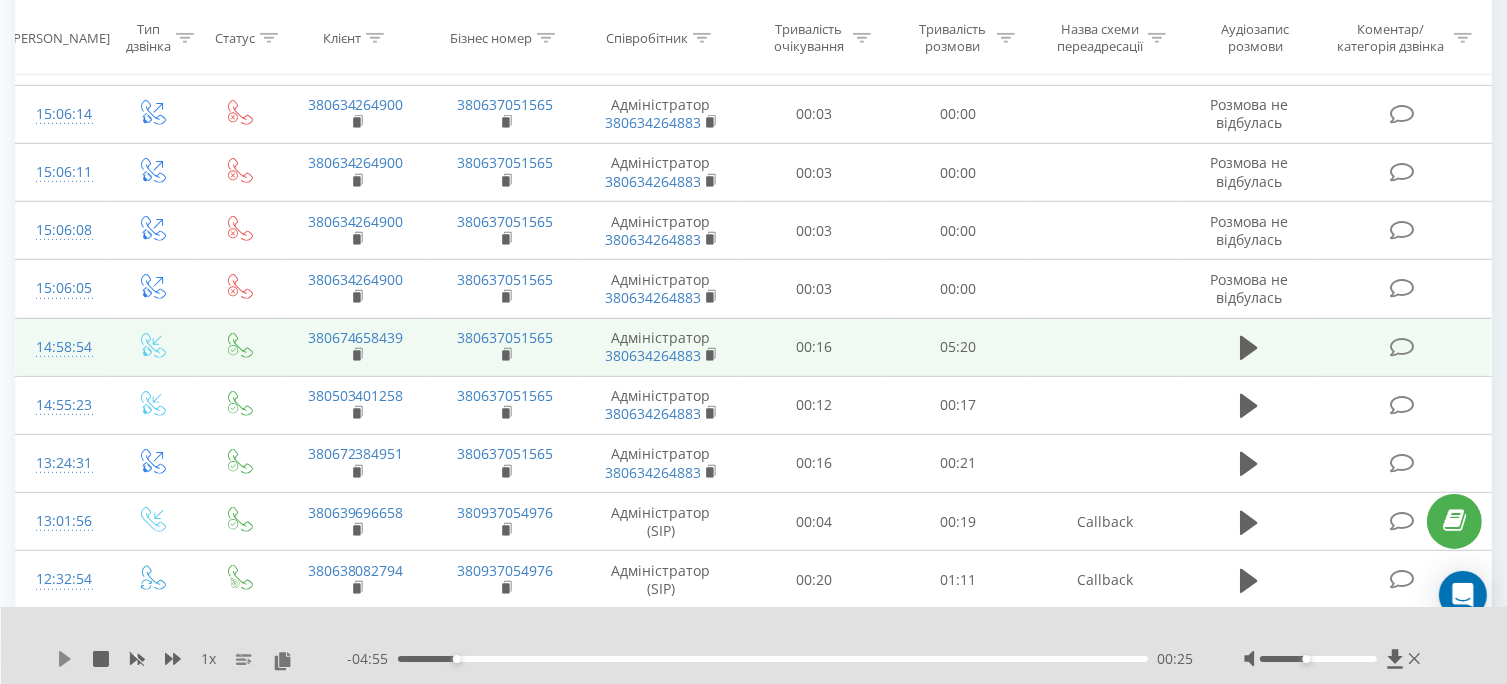 click 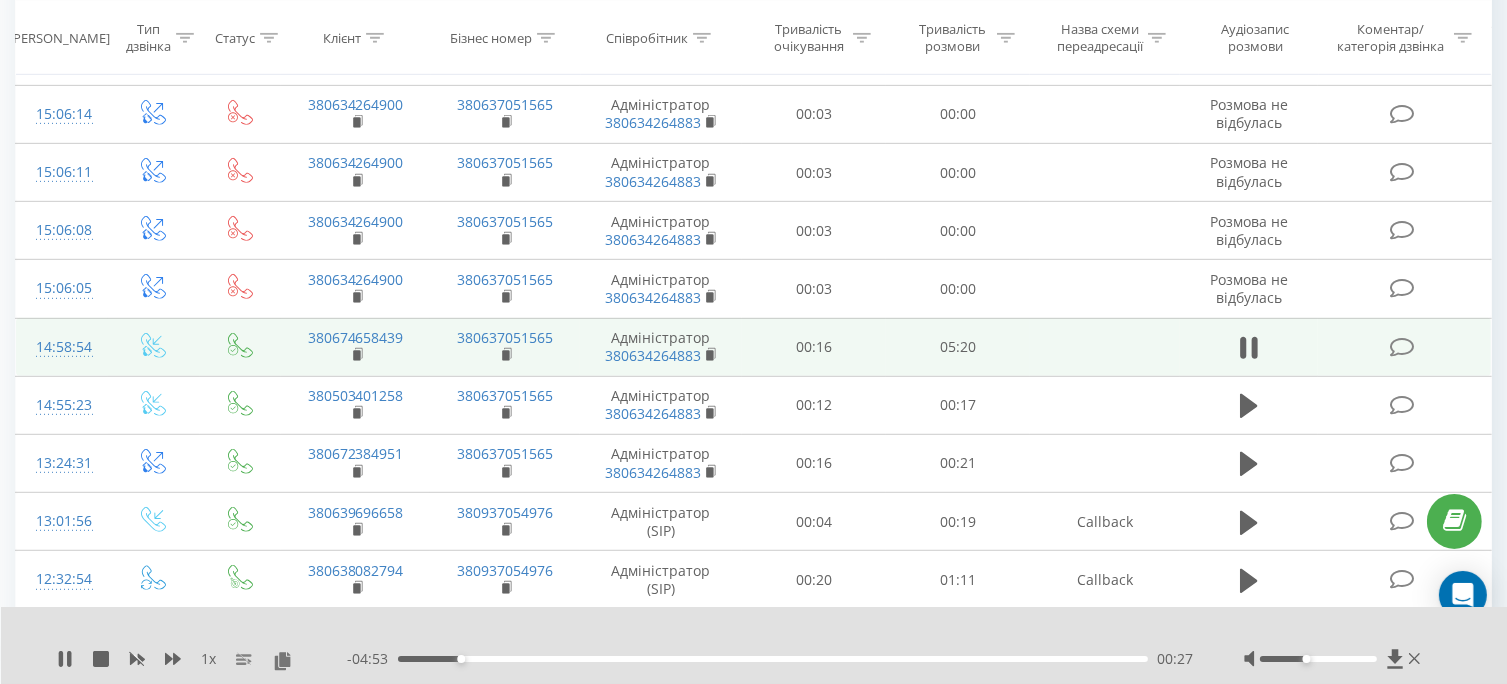 click on "00:27" at bounding box center (773, 659) 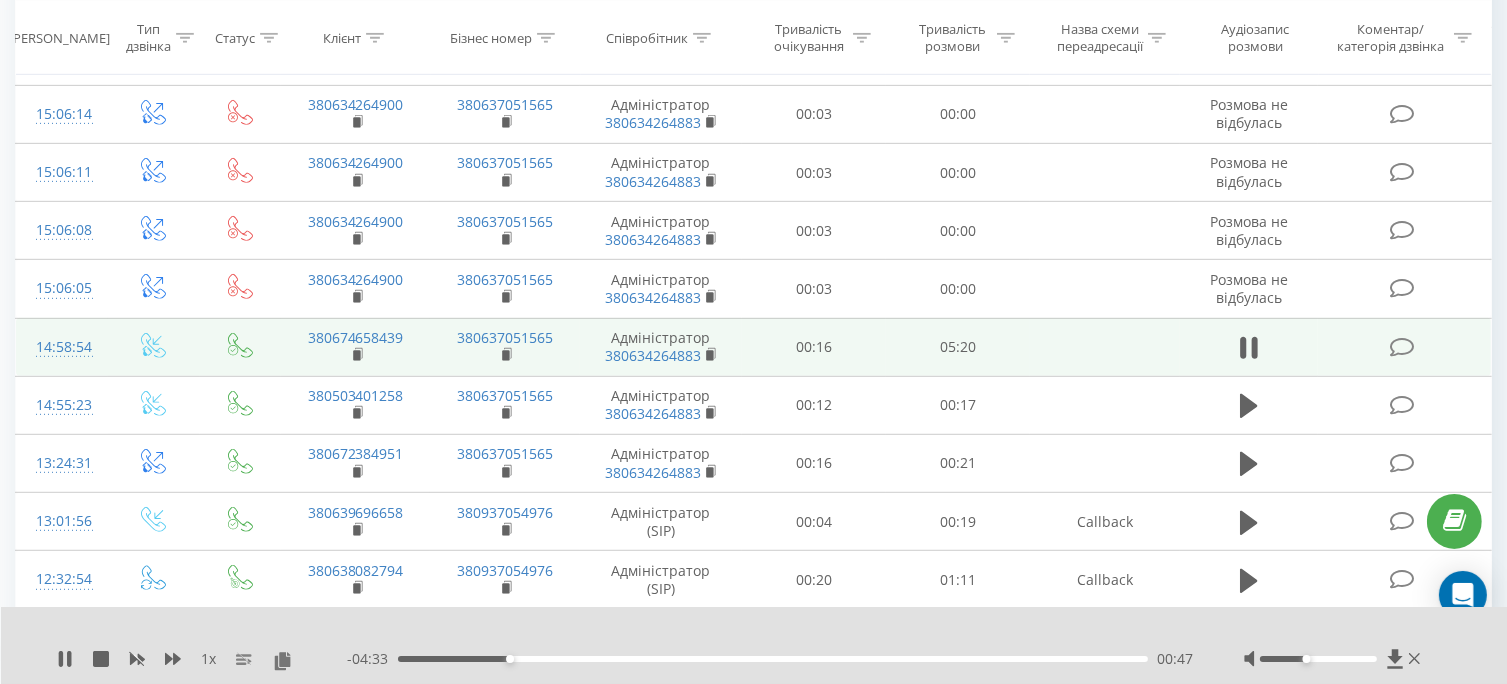 click on "- 04:33 00:47   00:47" at bounding box center [770, 659] 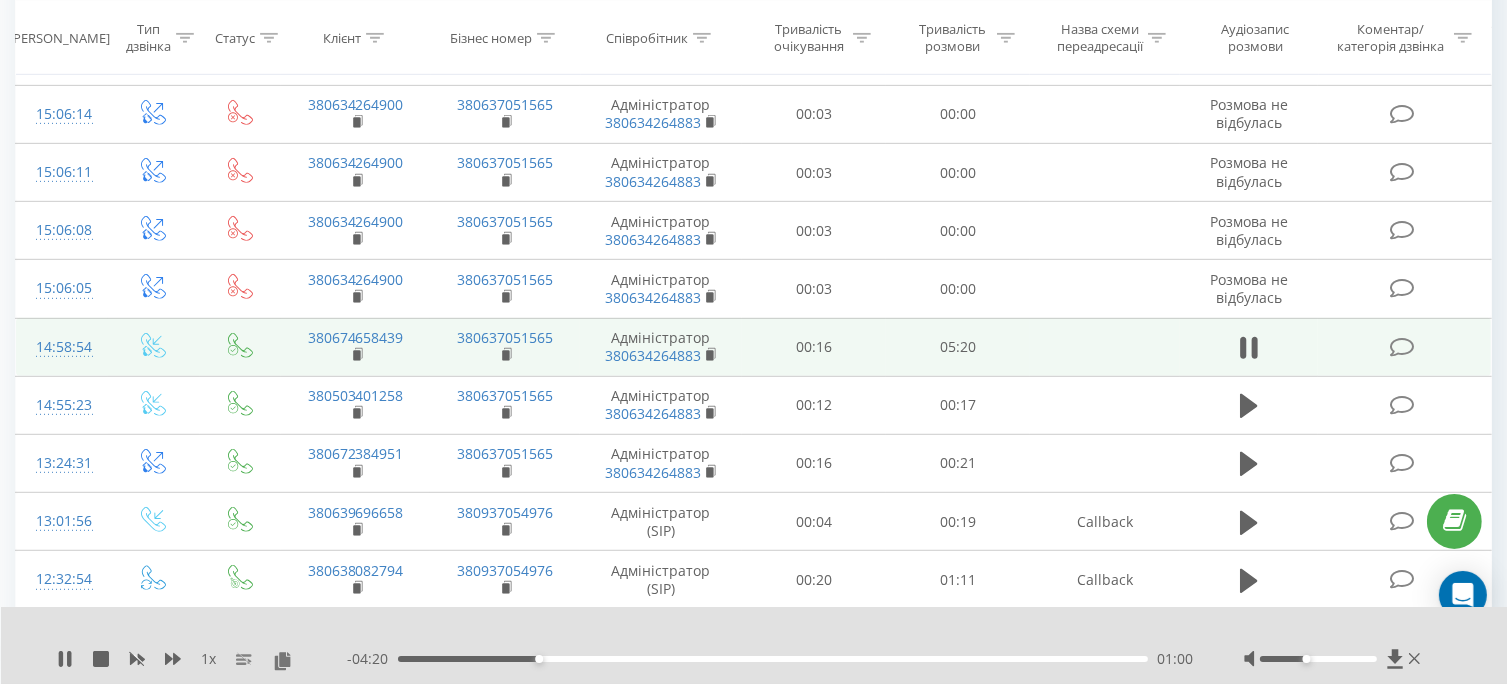 click on "01:00" at bounding box center (773, 659) 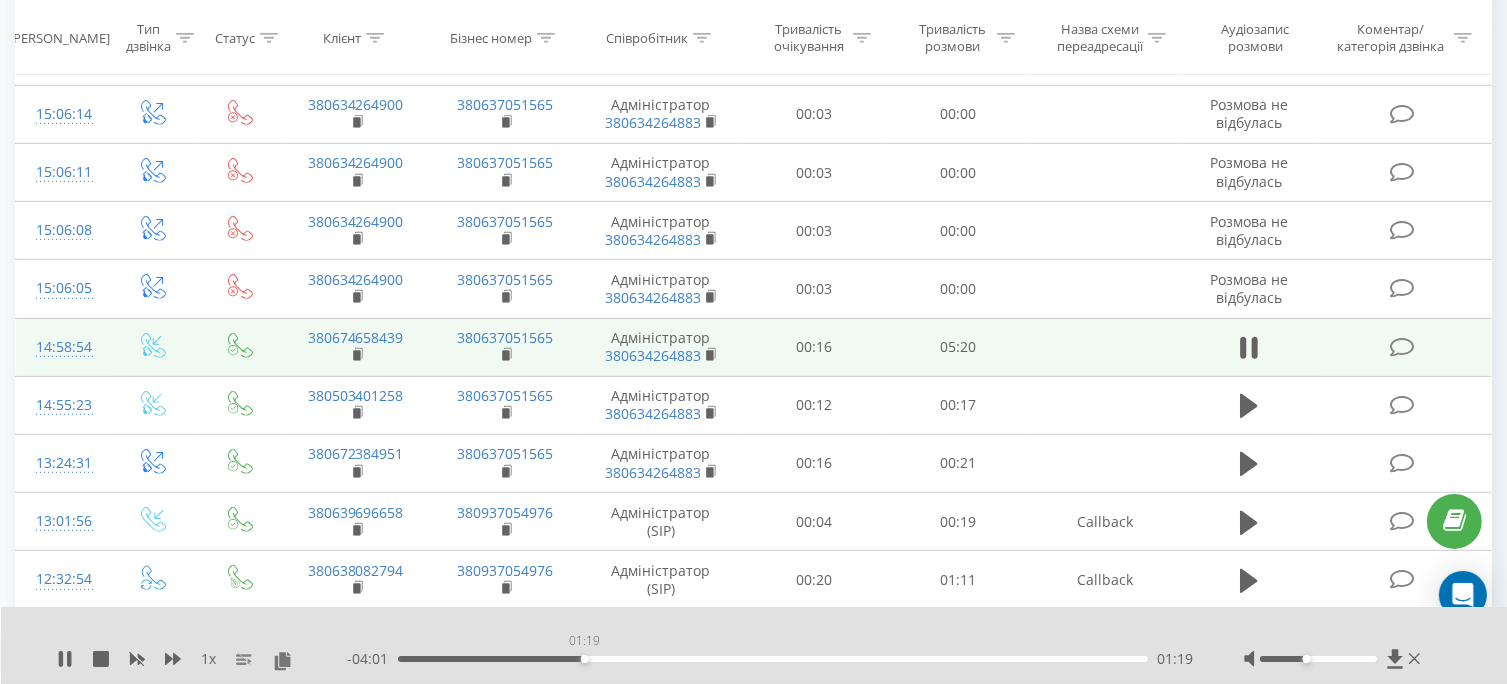 click on "01:19" at bounding box center (773, 659) 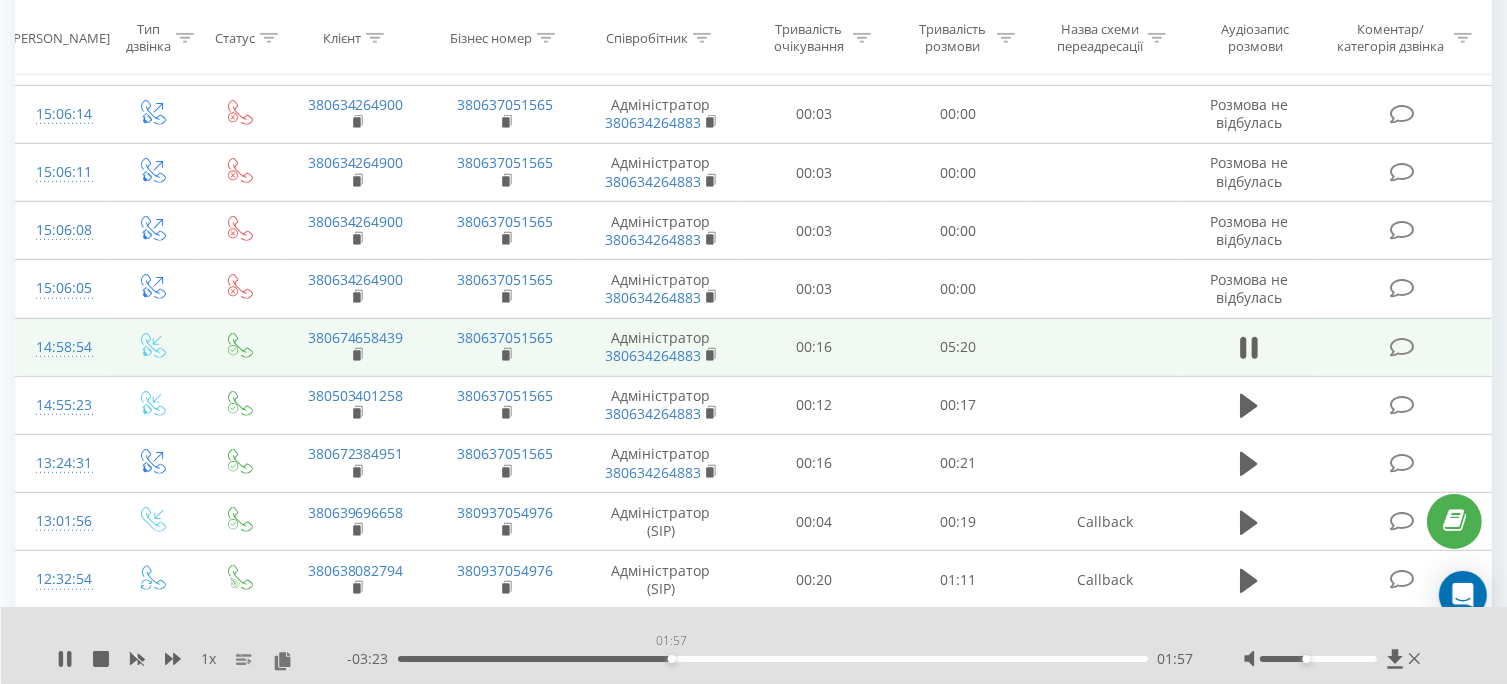 drag, startPoint x: 671, startPoint y: 658, endPoint x: 700, endPoint y: 659, distance: 29.017237 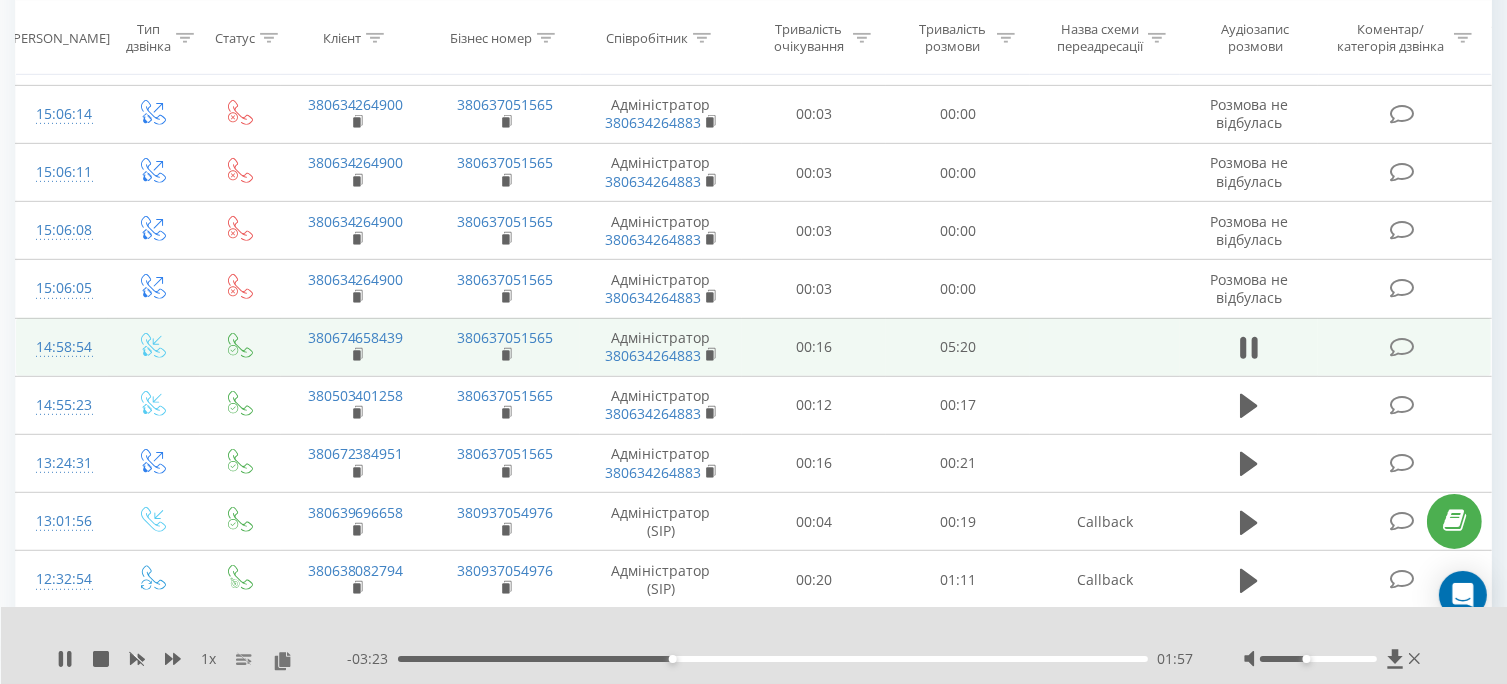 click on "01:57" at bounding box center [773, 659] 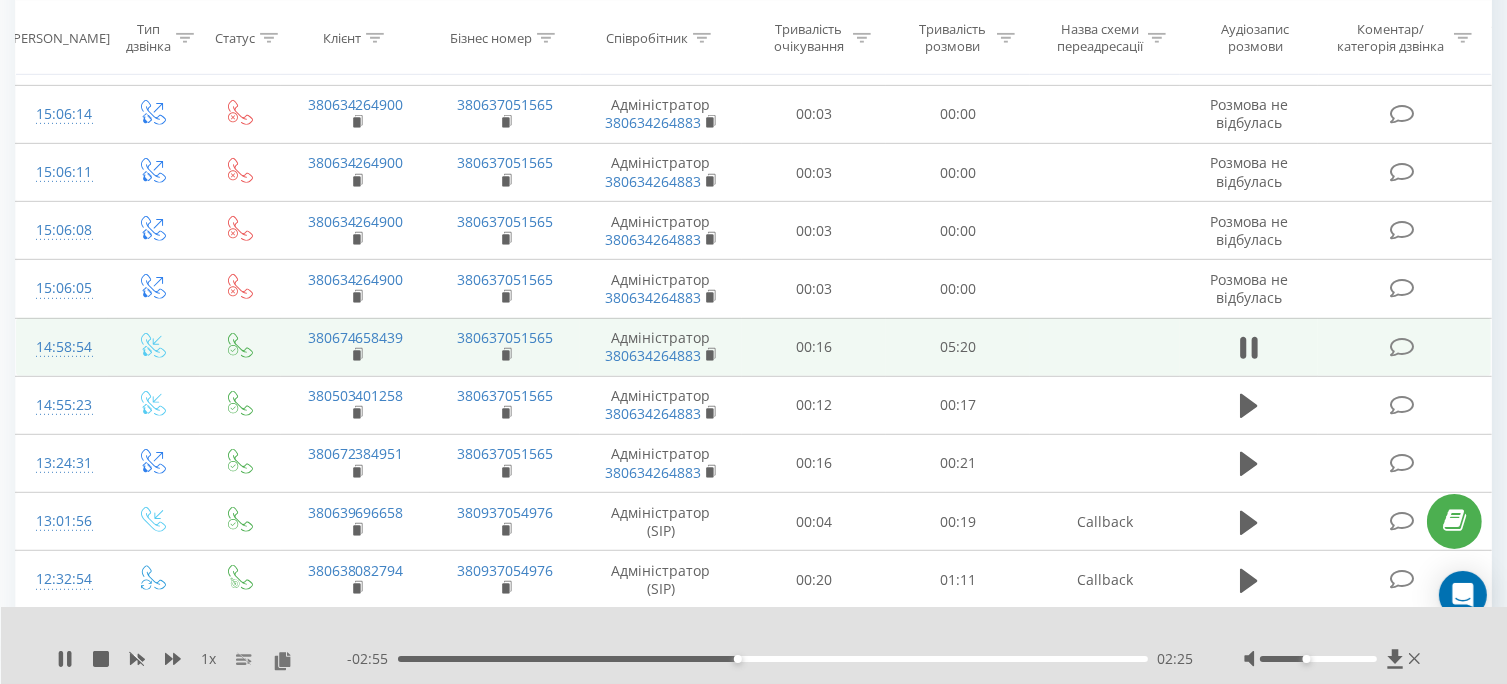 click on "02:25" at bounding box center [773, 659] 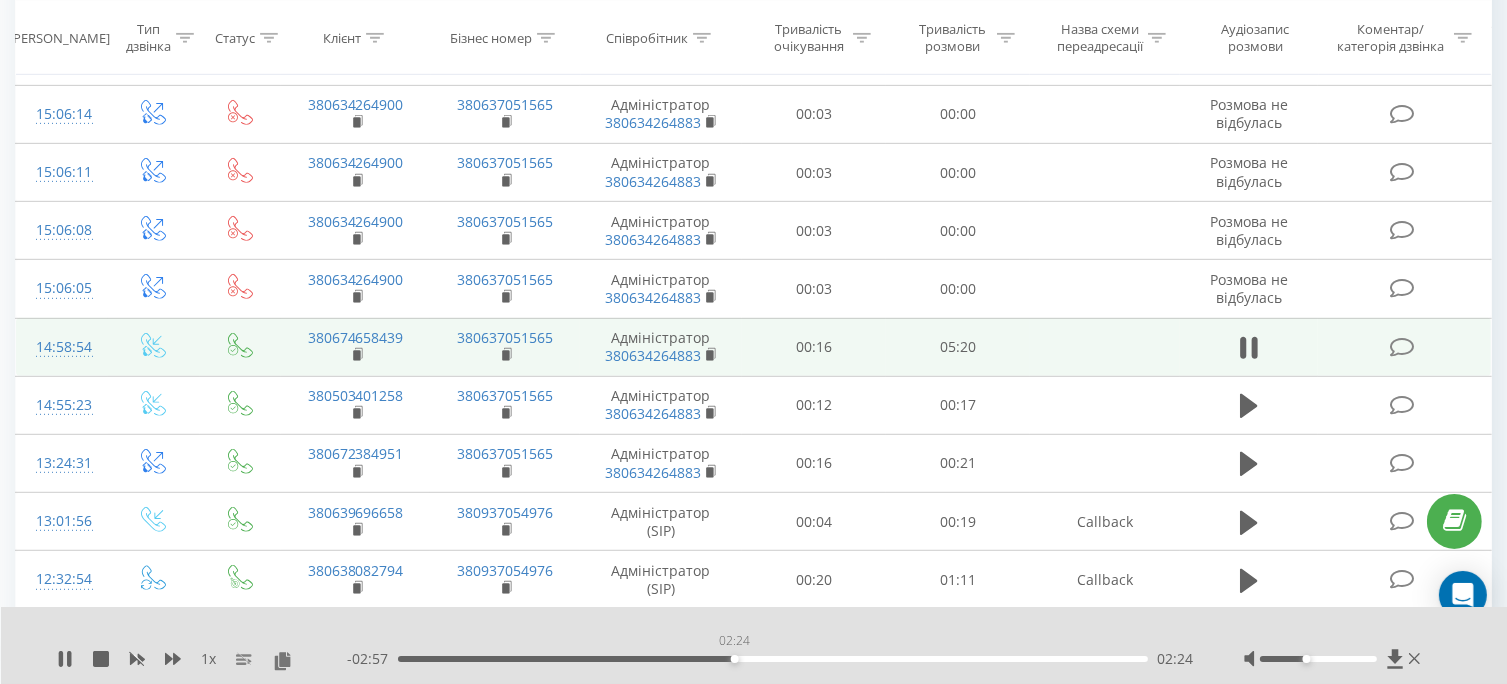 click on "02:24" at bounding box center (773, 659) 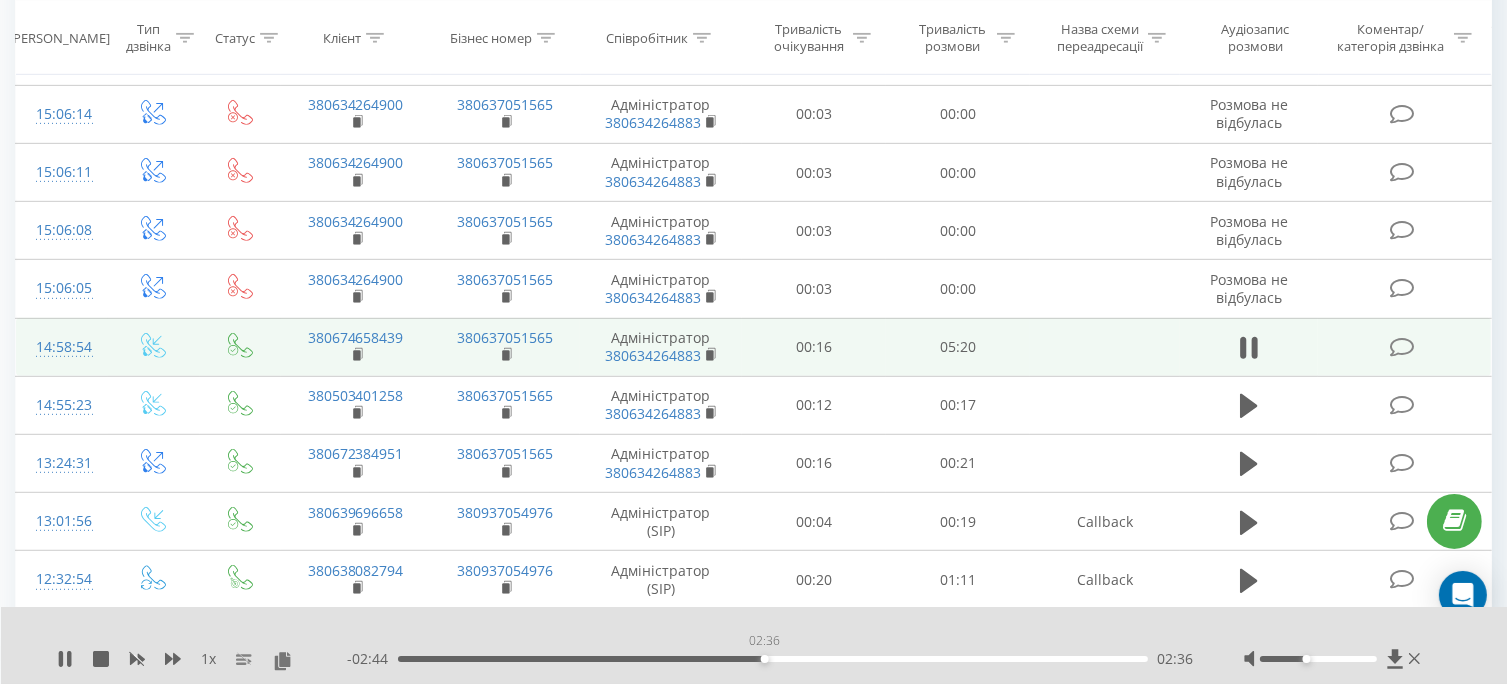 click on "02:36" at bounding box center [773, 659] 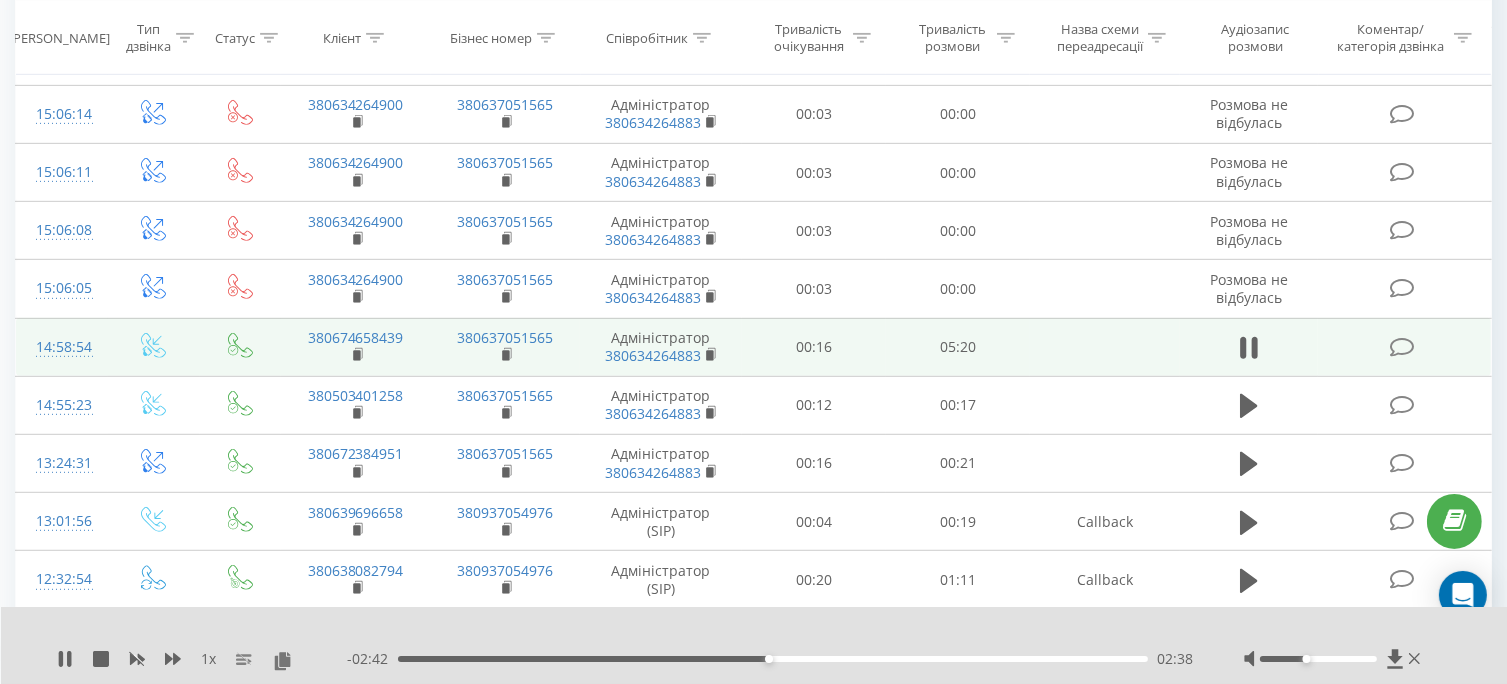 click on "02:38" at bounding box center (773, 659) 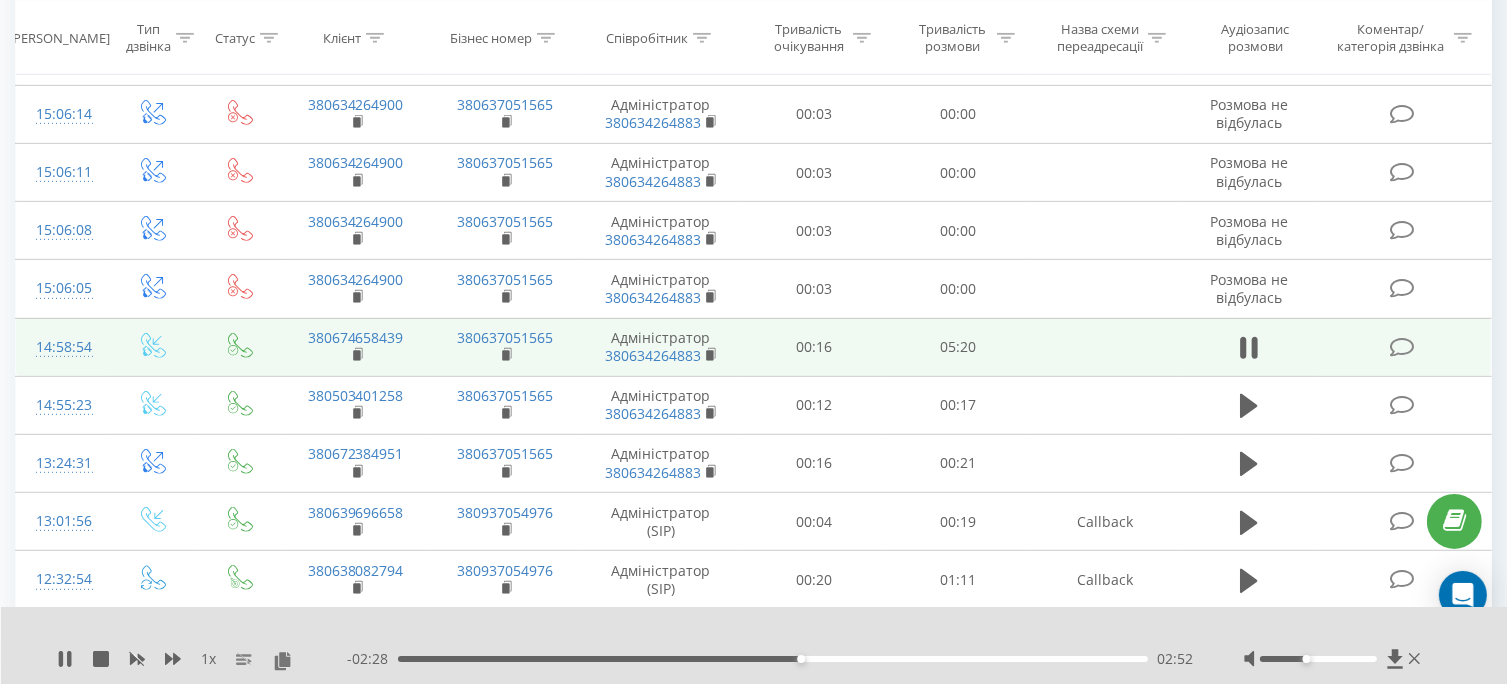 click on "02:52" at bounding box center [773, 659] 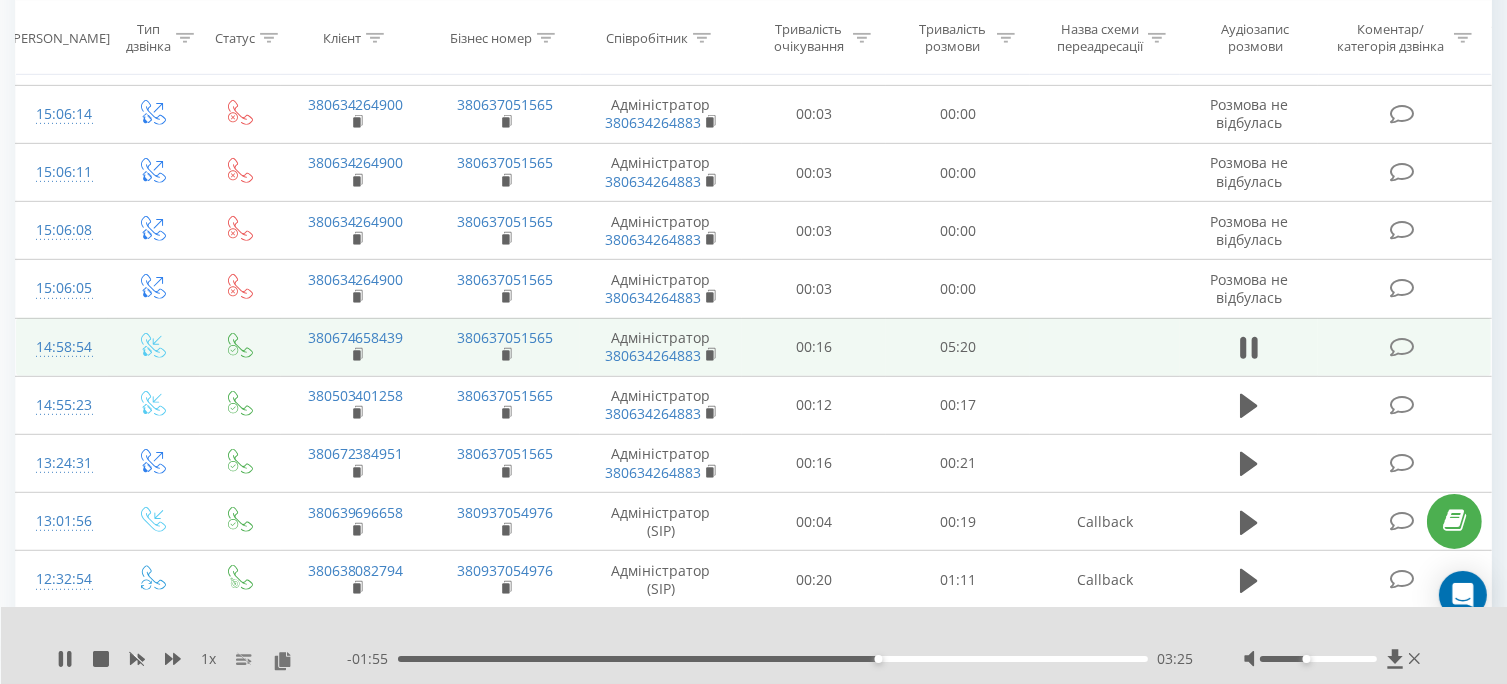 drag, startPoint x: 942, startPoint y: 664, endPoint x: 956, endPoint y: 661, distance: 14.3178215 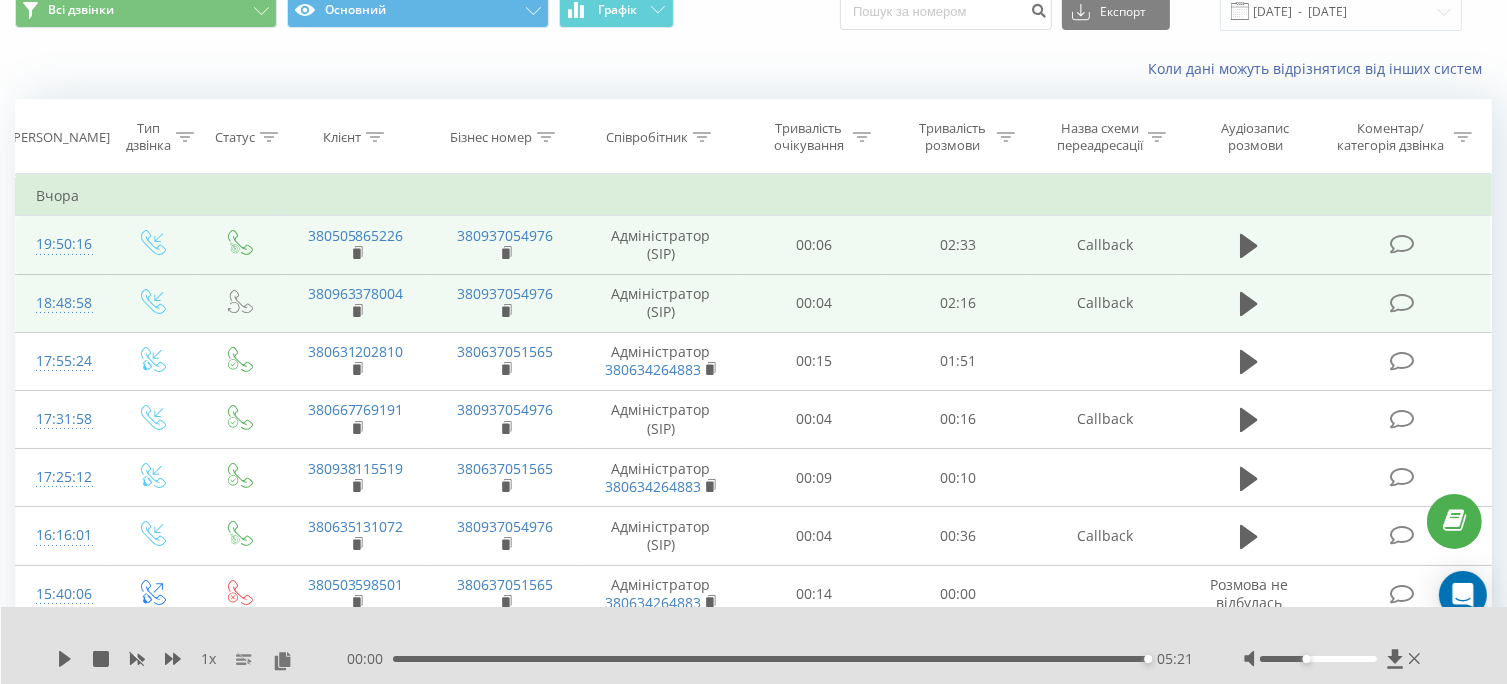 scroll, scrollTop: 0, scrollLeft: 0, axis: both 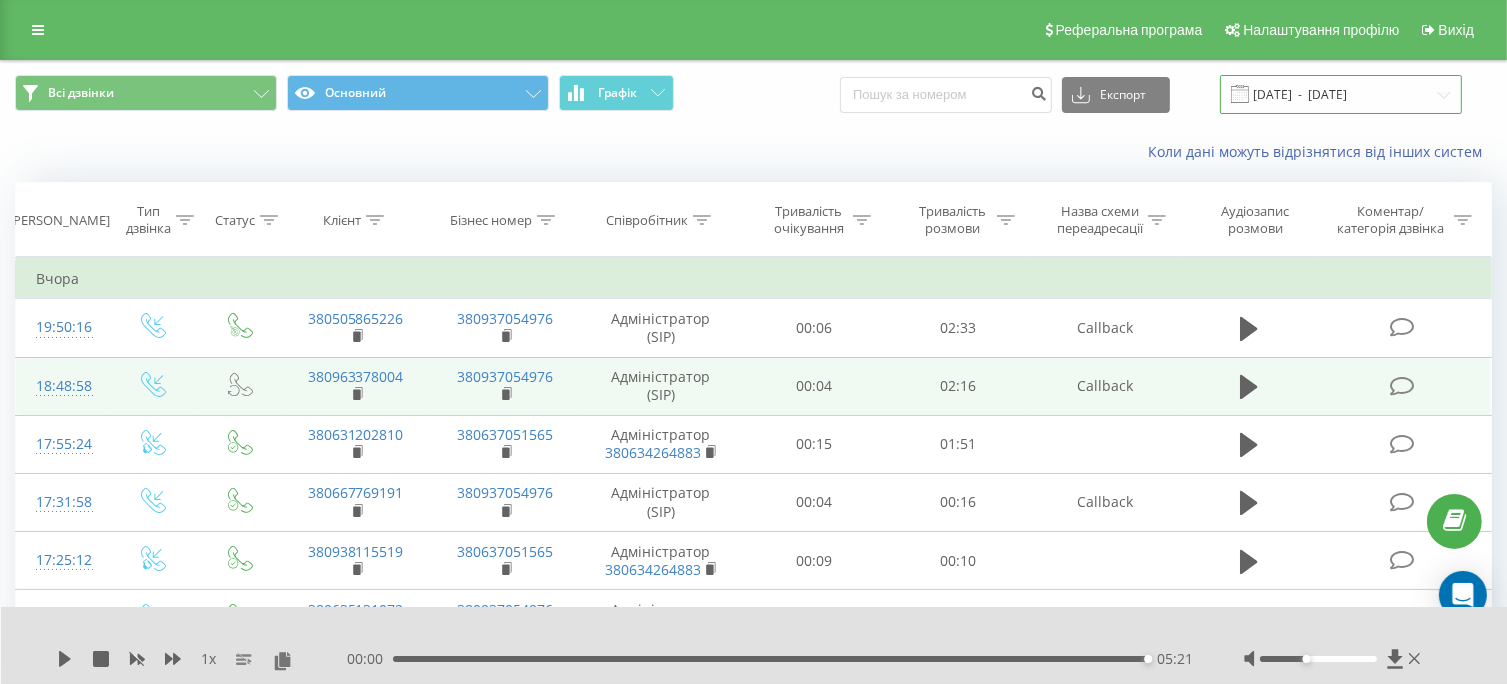 click on "[DATE]  -  [DATE]" at bounding box center [1341, 94] 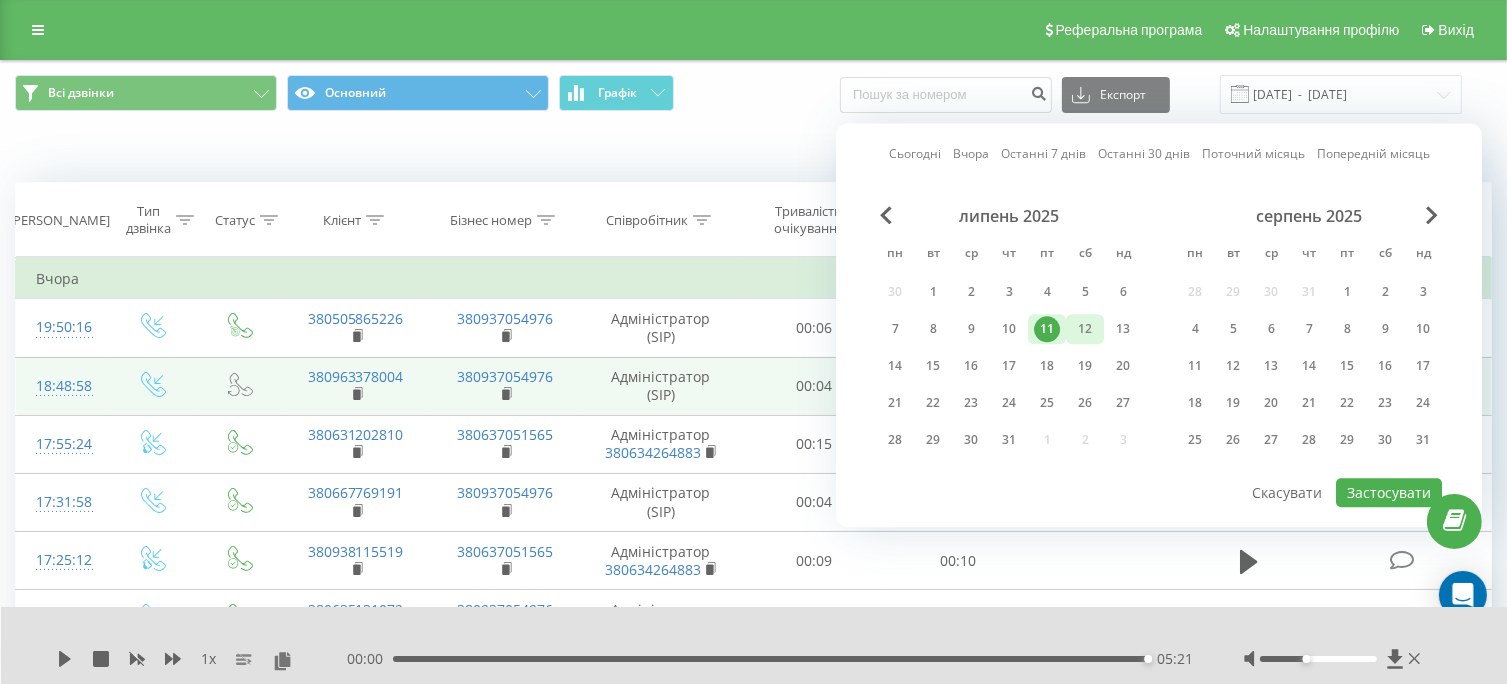click on "12" at bounding box center (1085, 329) 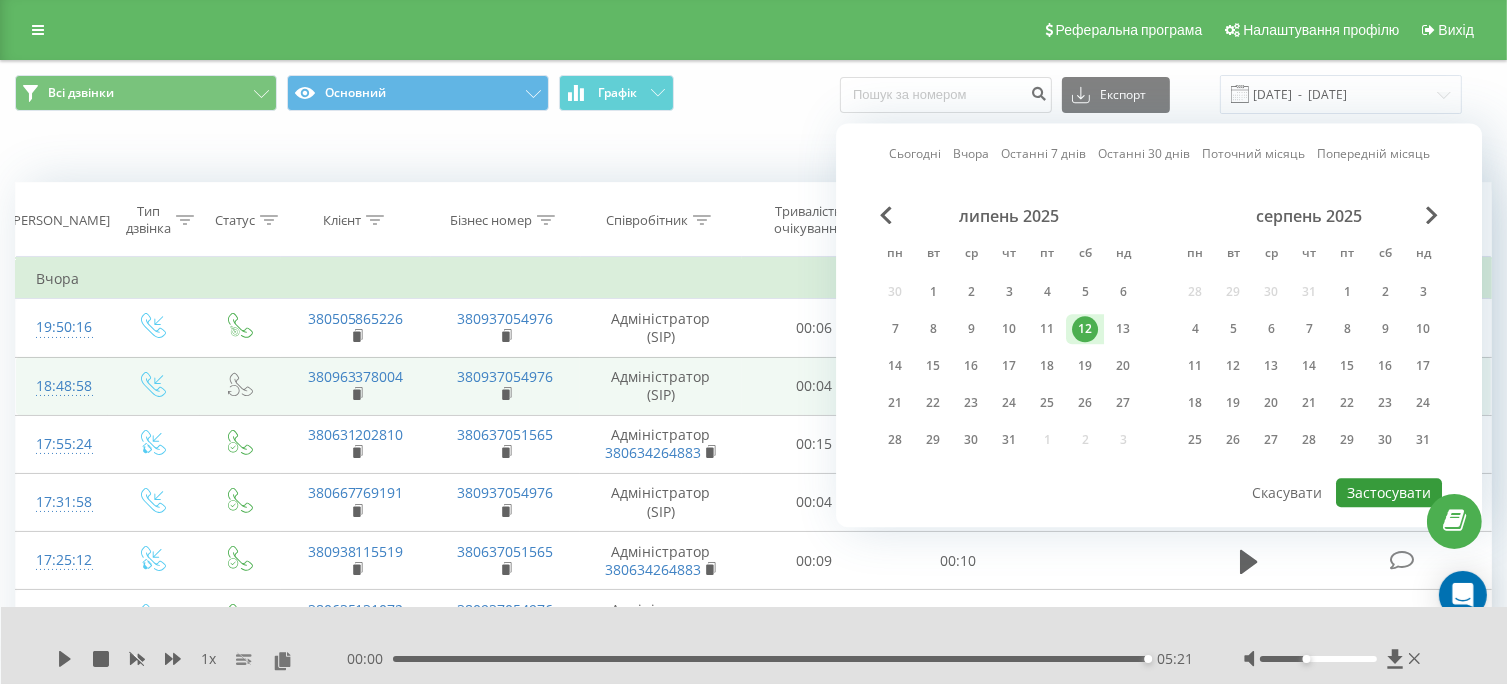 click on "Застосувати" at bounding box center [1389, 492] 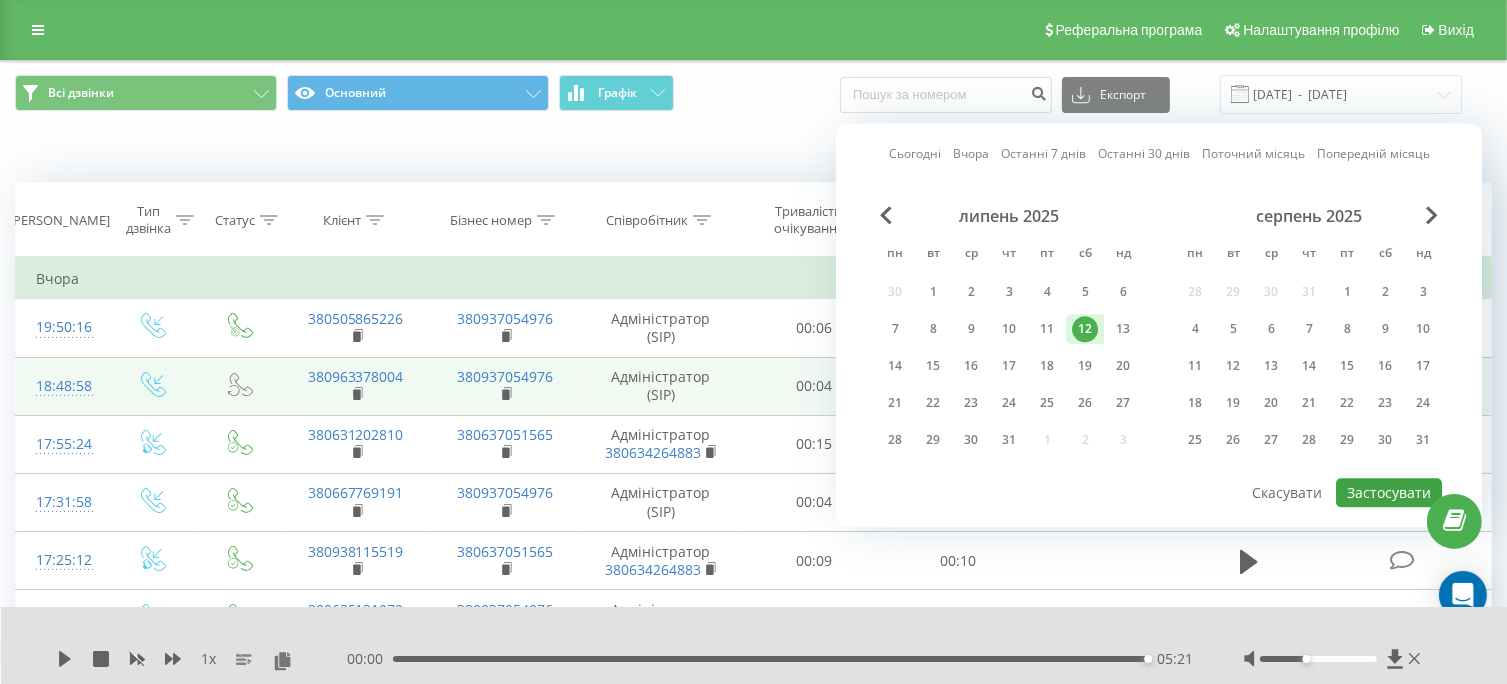 type on "[DATE]  -  [DATE]" 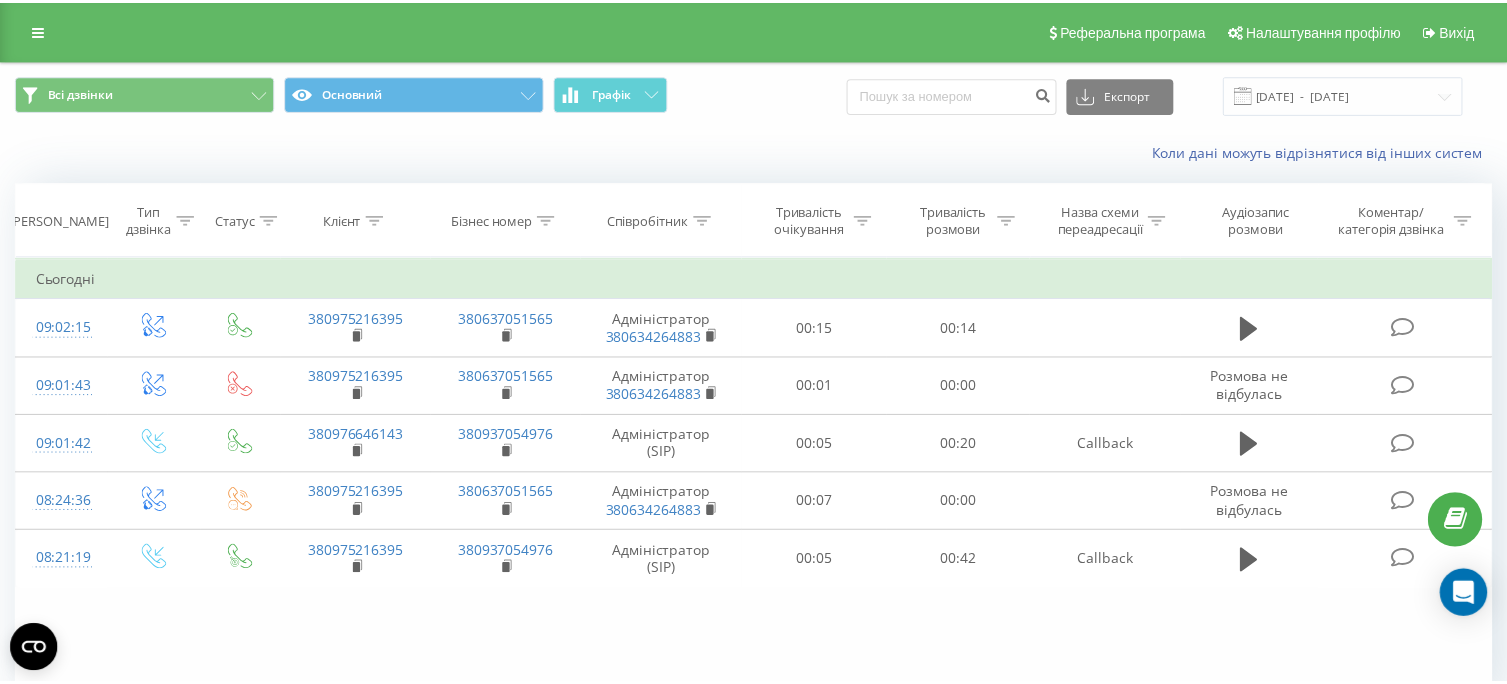 scroll, scrollTop: 0, scrollLeft: 0, axis: both 